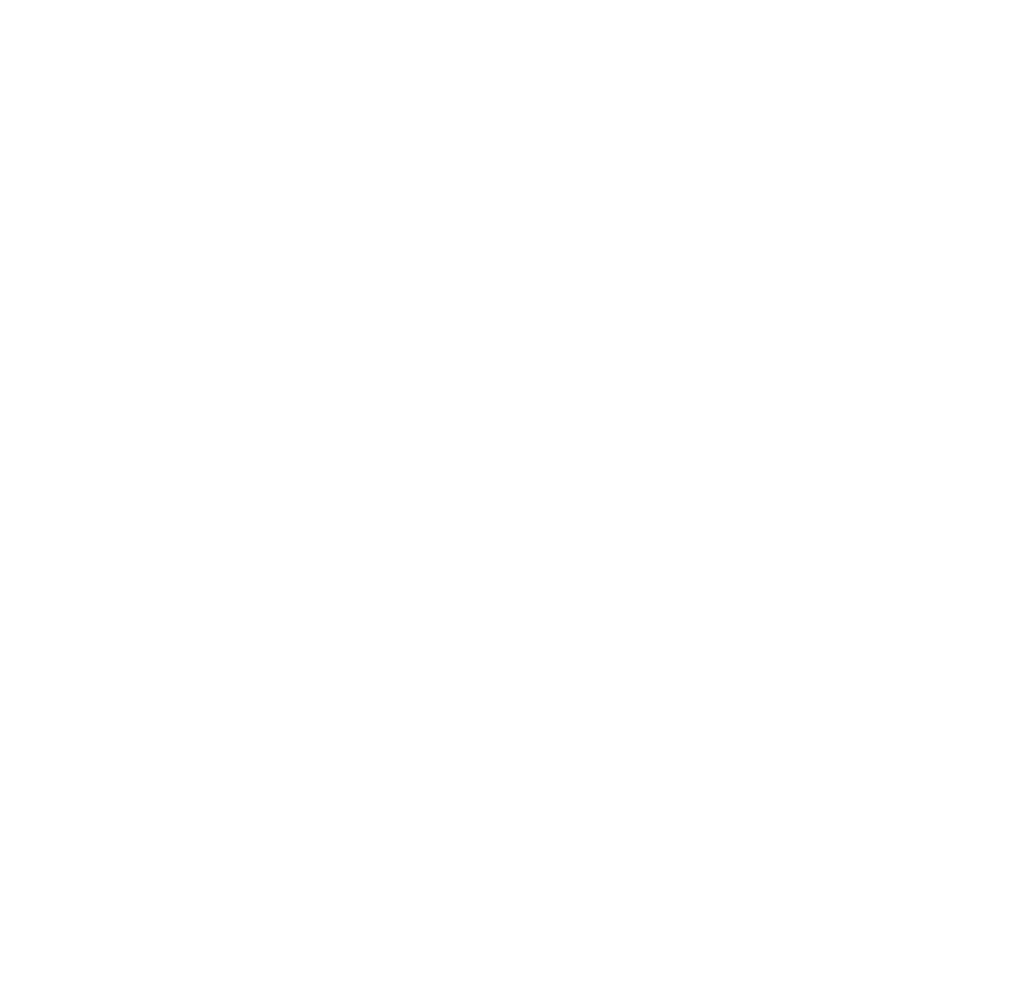 scroll, scrollTop: 0, scrollLeft: 0, axis: both 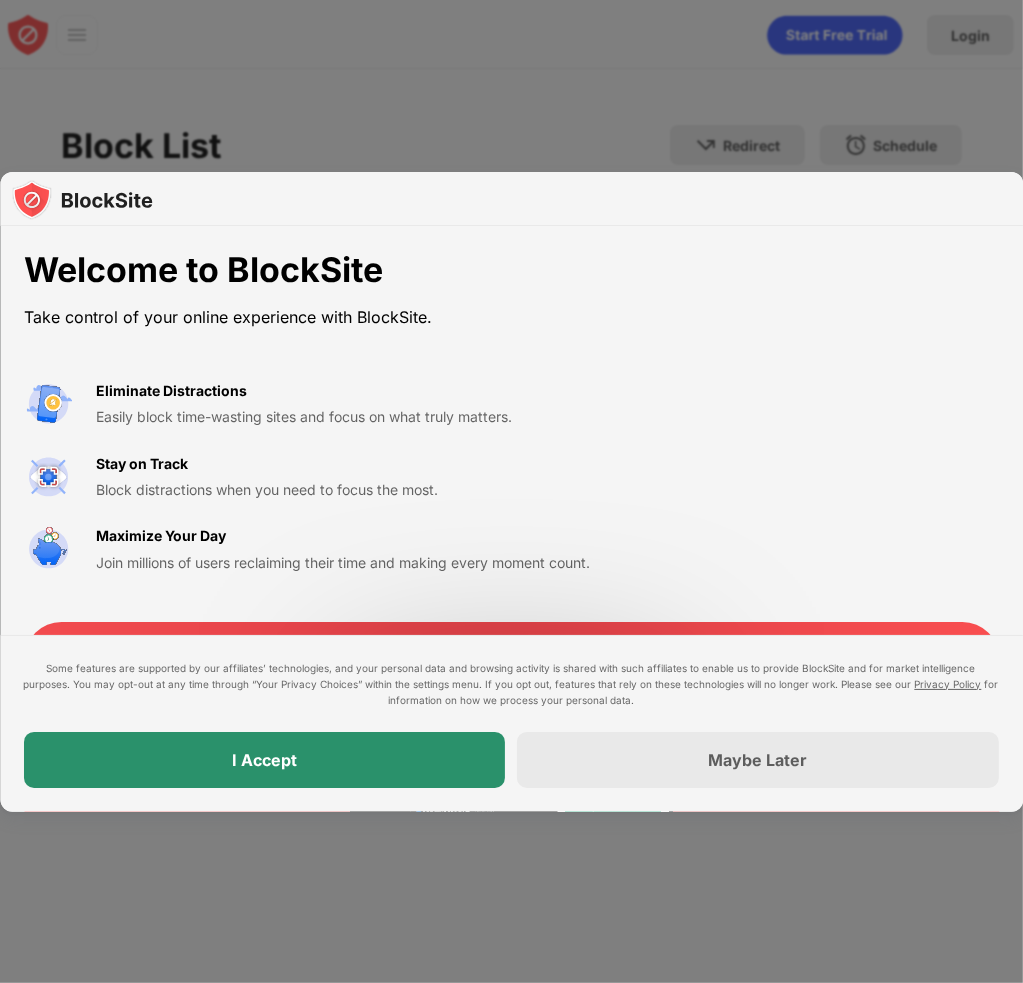 click on "I Accept" at bounding box center (265, 760) 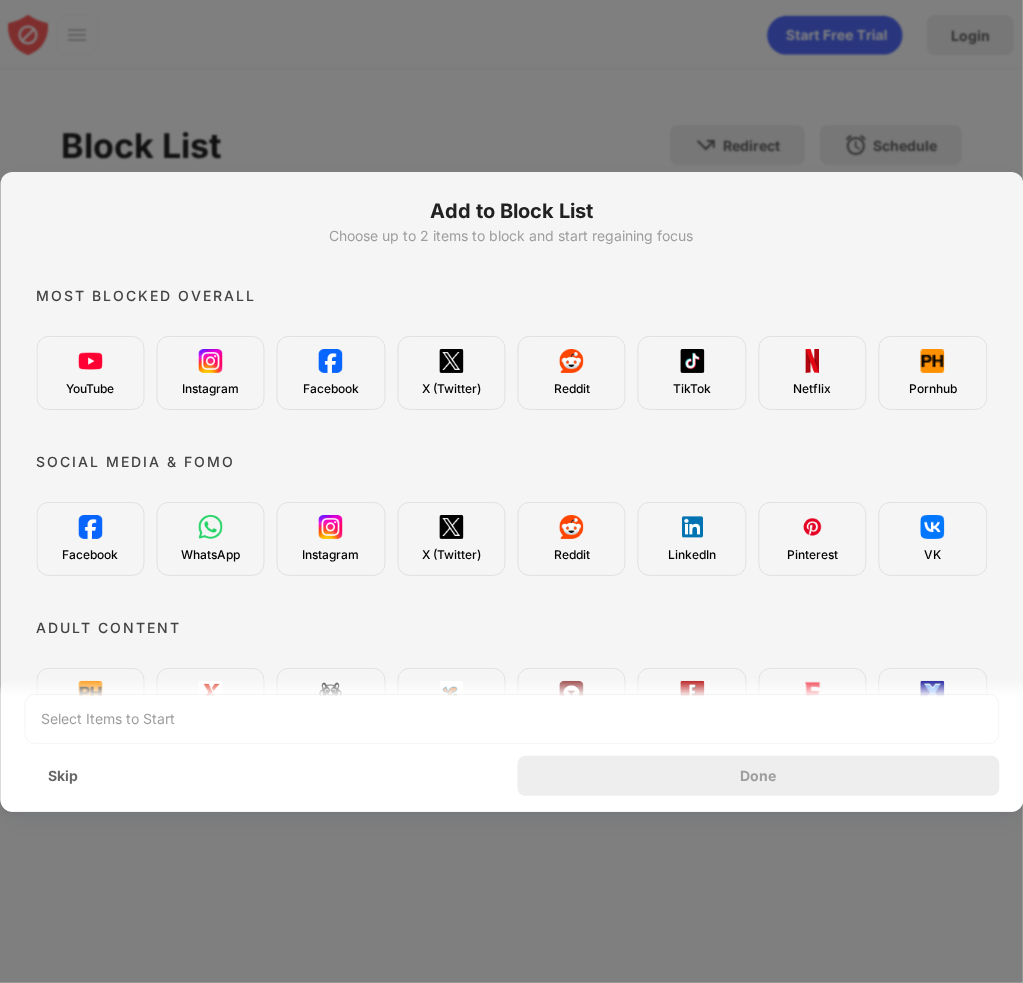 click on "YouTube" at bounding box center (90, 373) 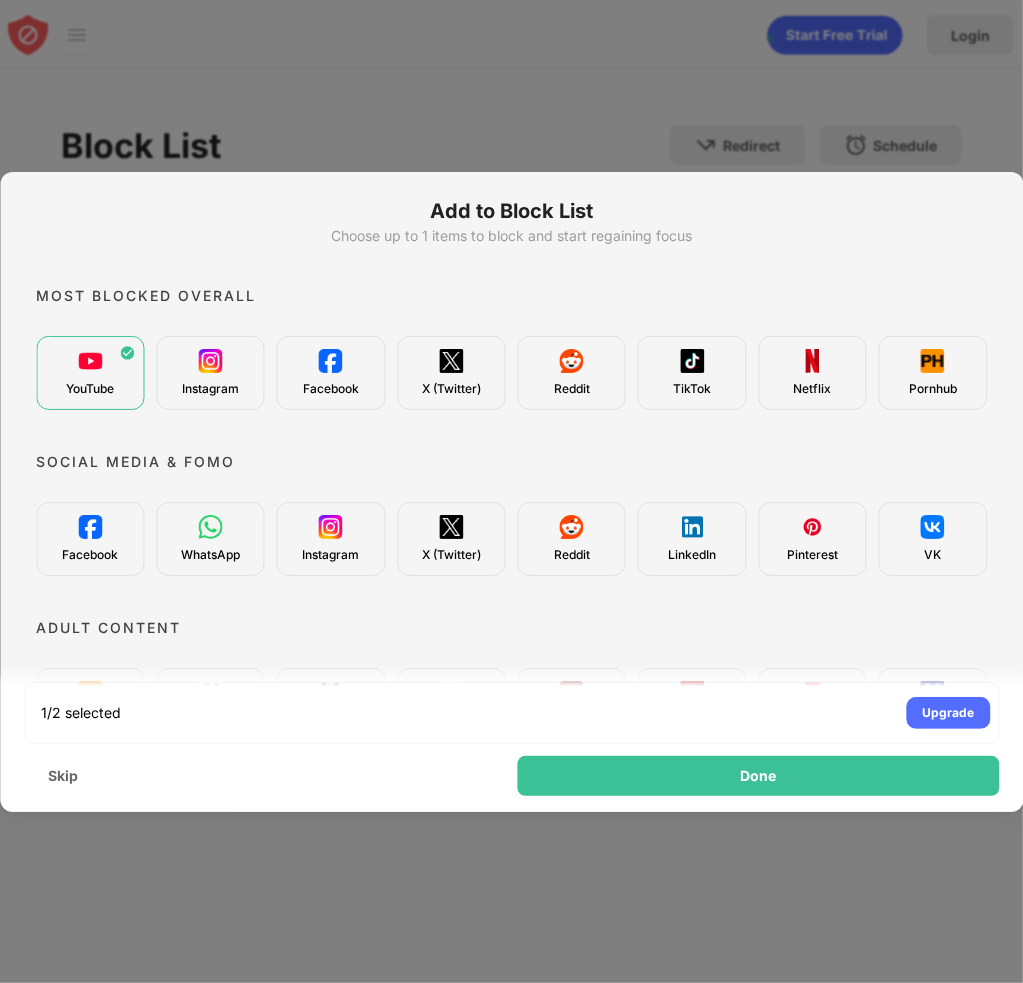 click on "Instagram" at bounding box center (210, 389) 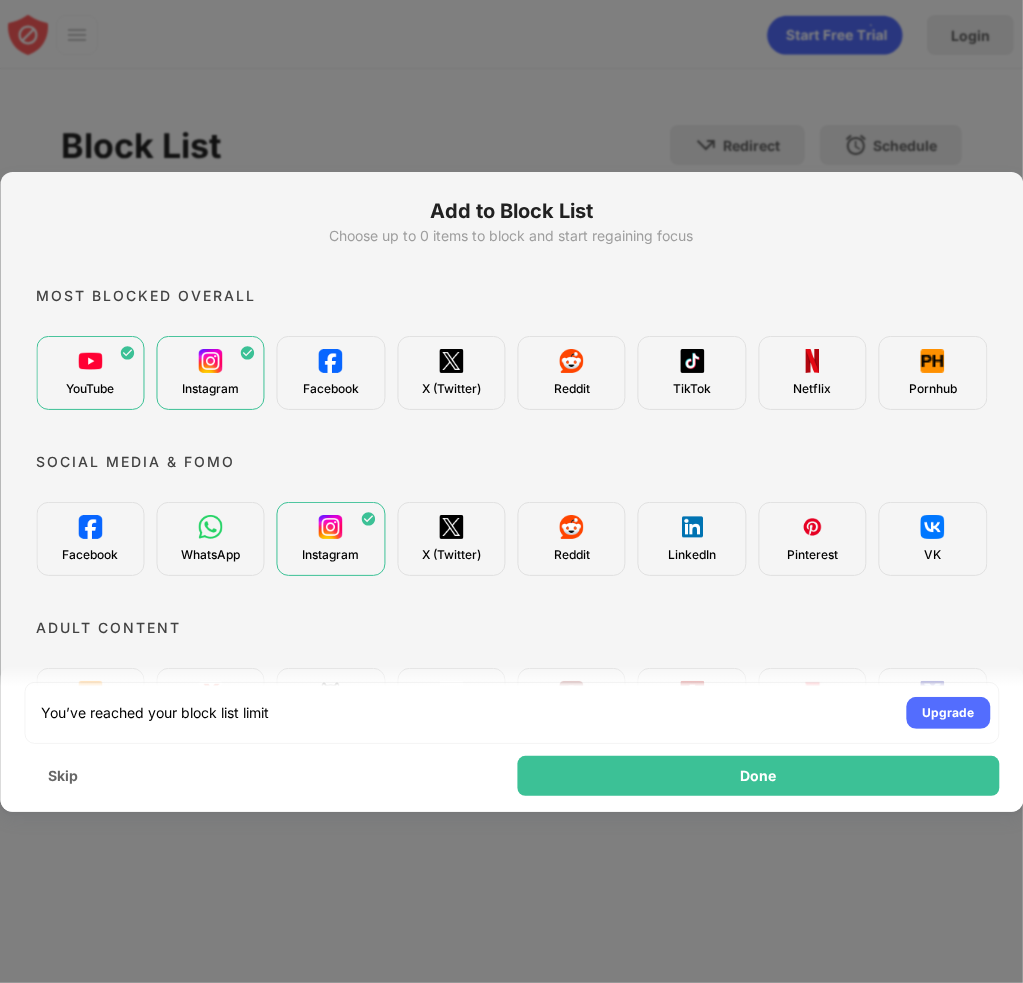 click on "Facebook" at bounding box center (331, 389) 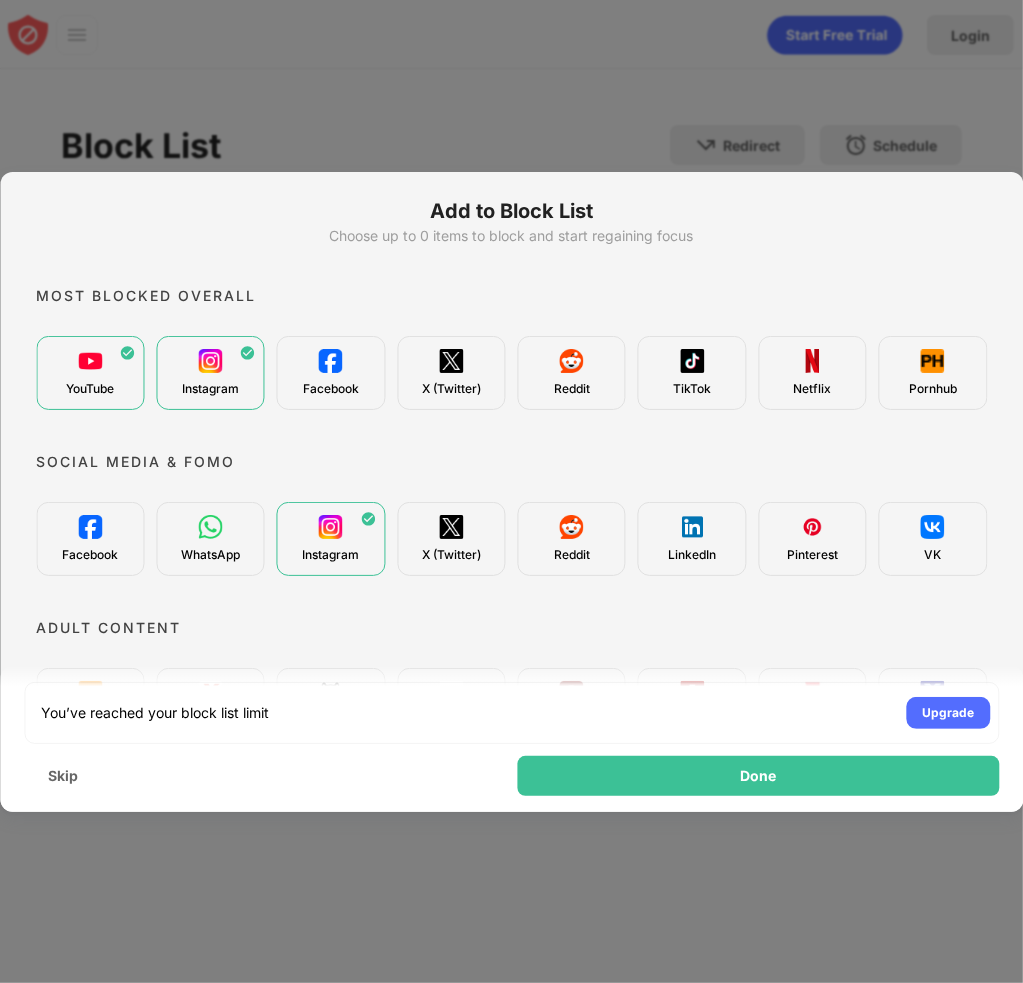 click at bounding box center (331, 361) 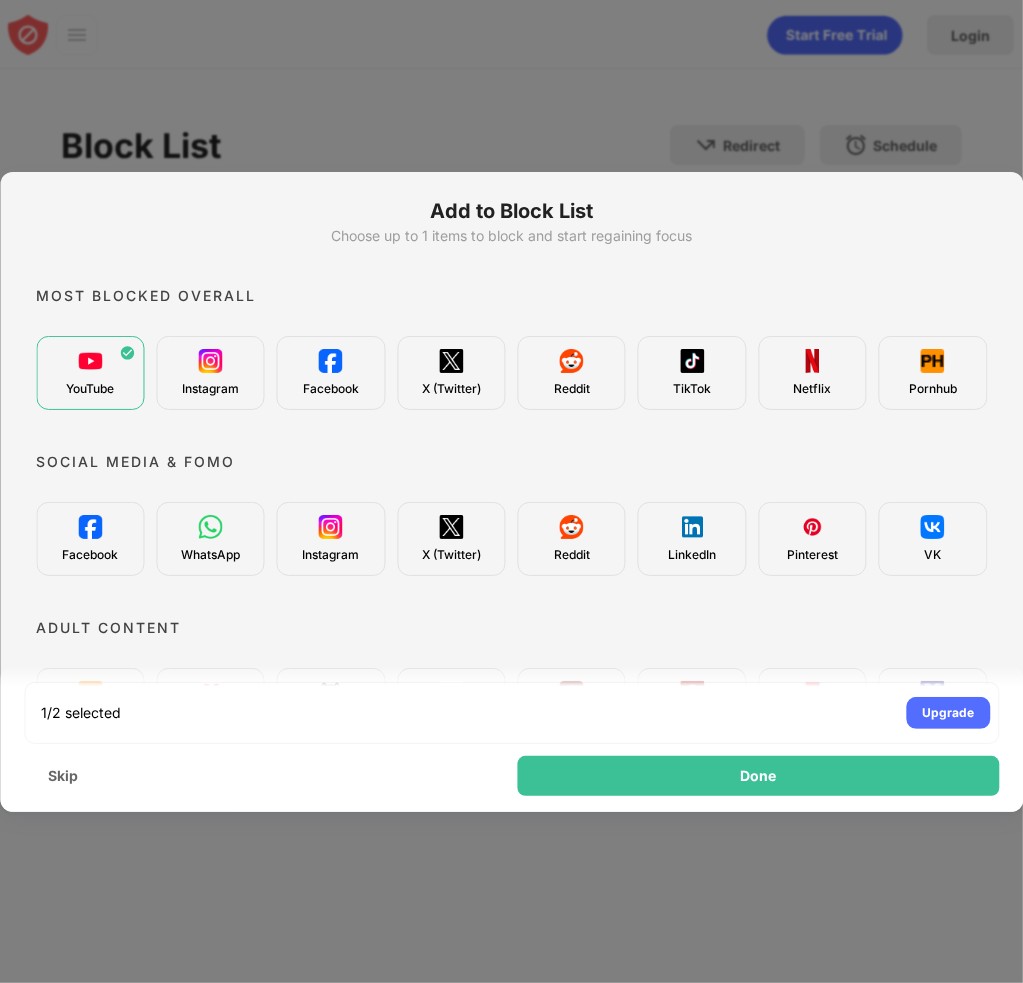 click on "YouTube" at bounding box center [90, 389] 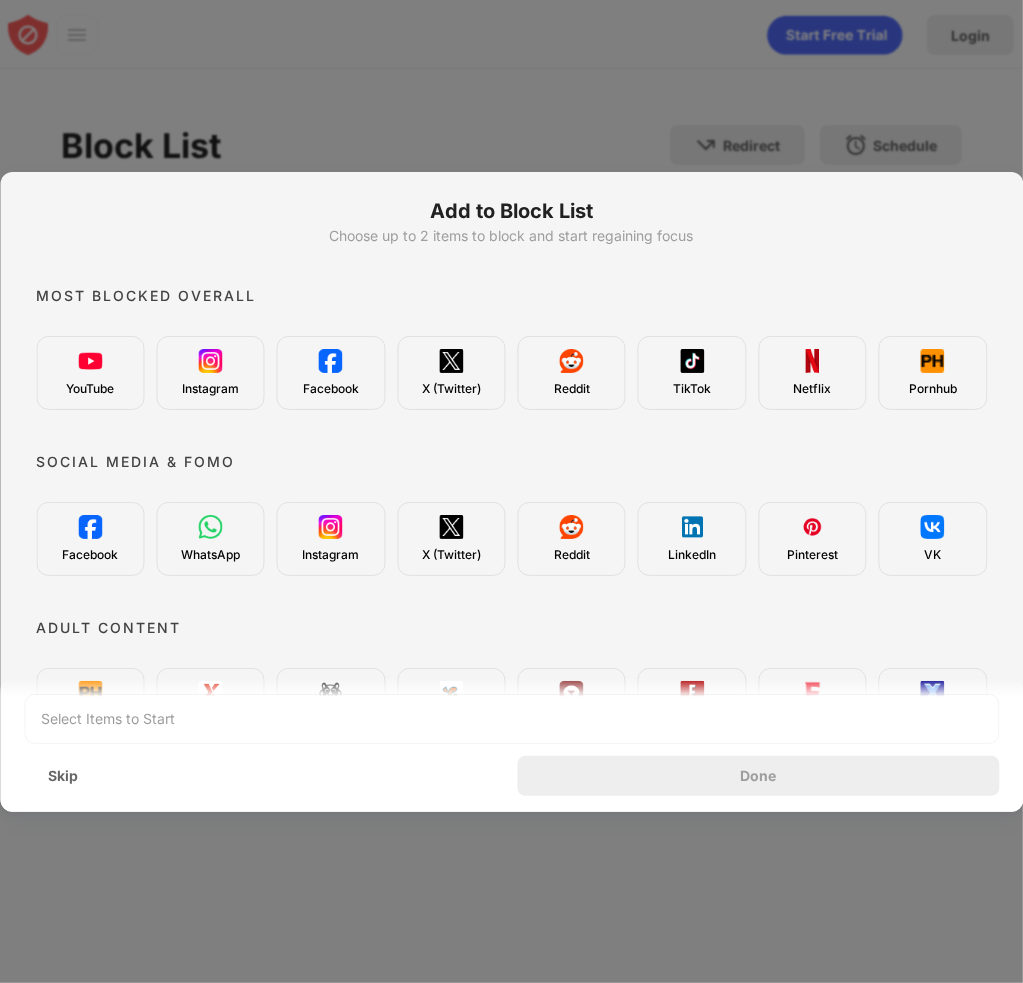 click on "Reddit" at bounding box center [572, 389] 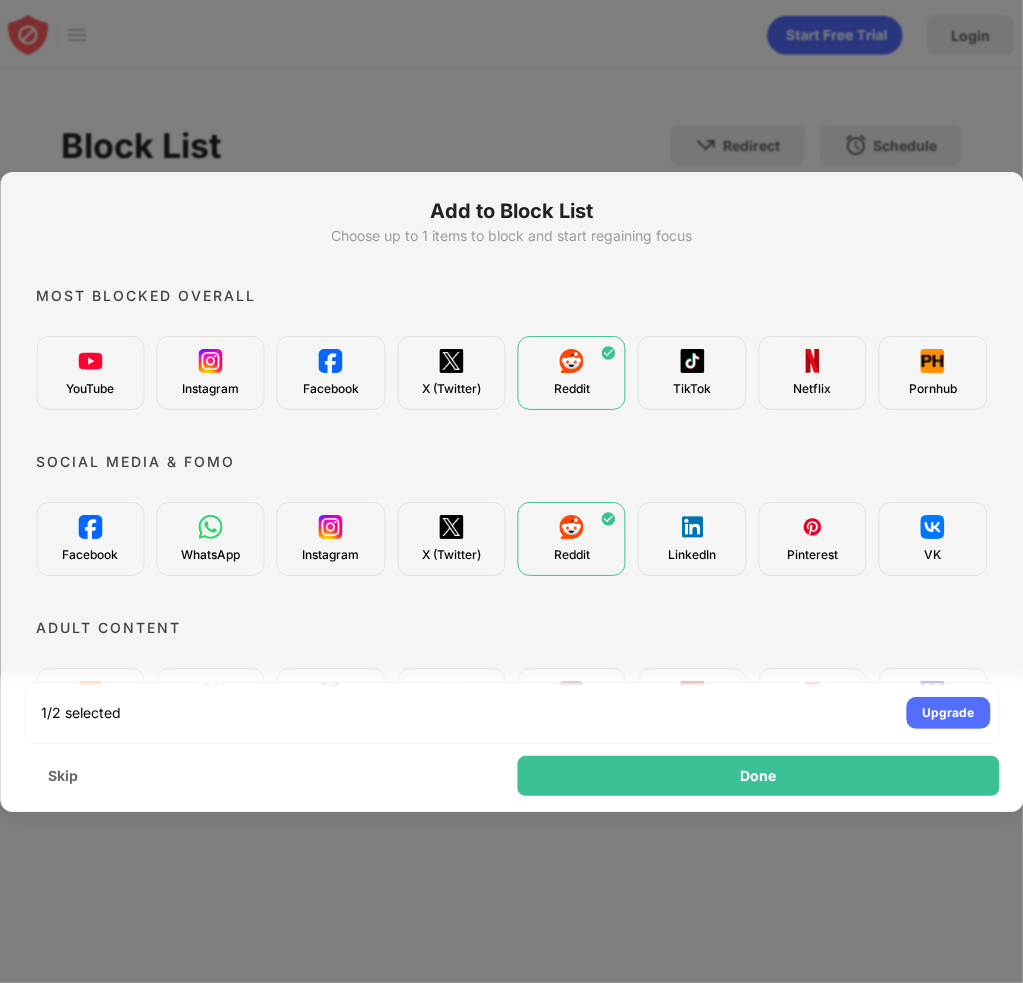 click at bounding box center [692, 361] 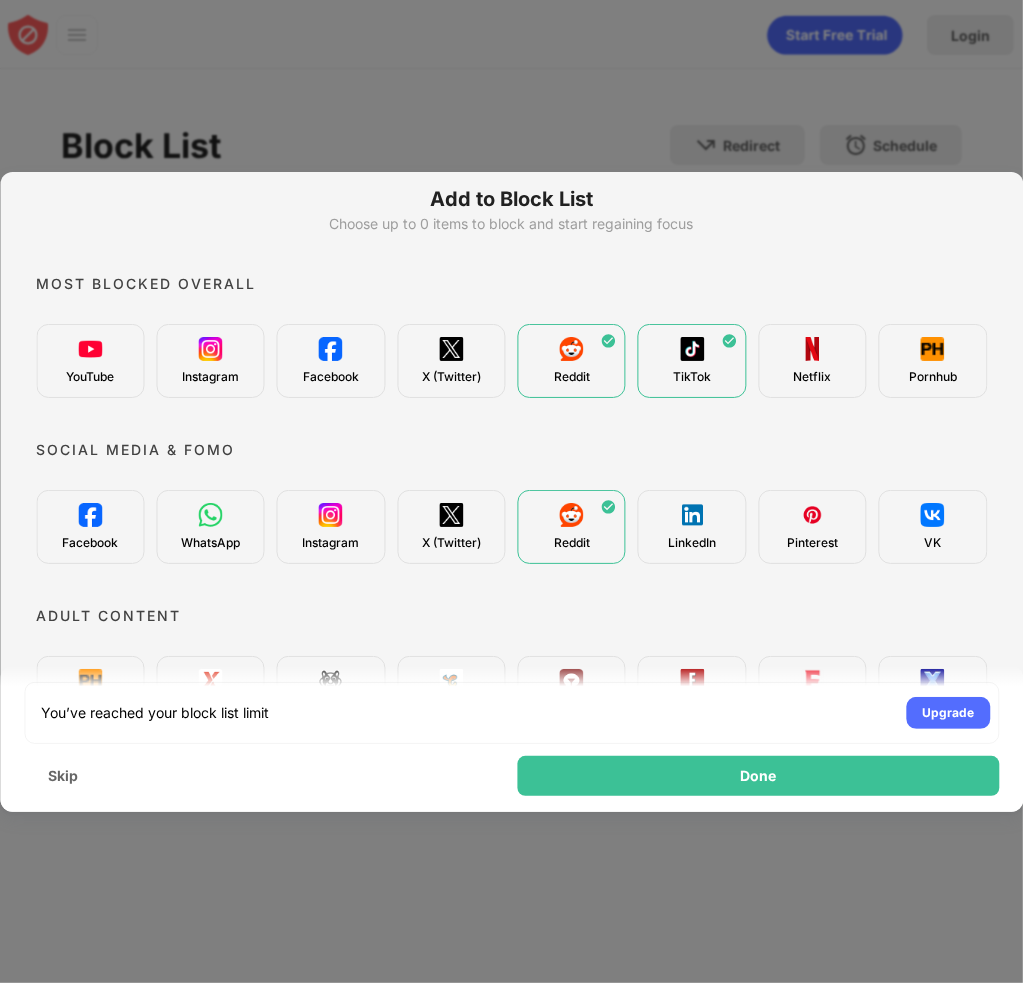 scroll, scrollTop: 0, scrollLeft: 0, axis: both 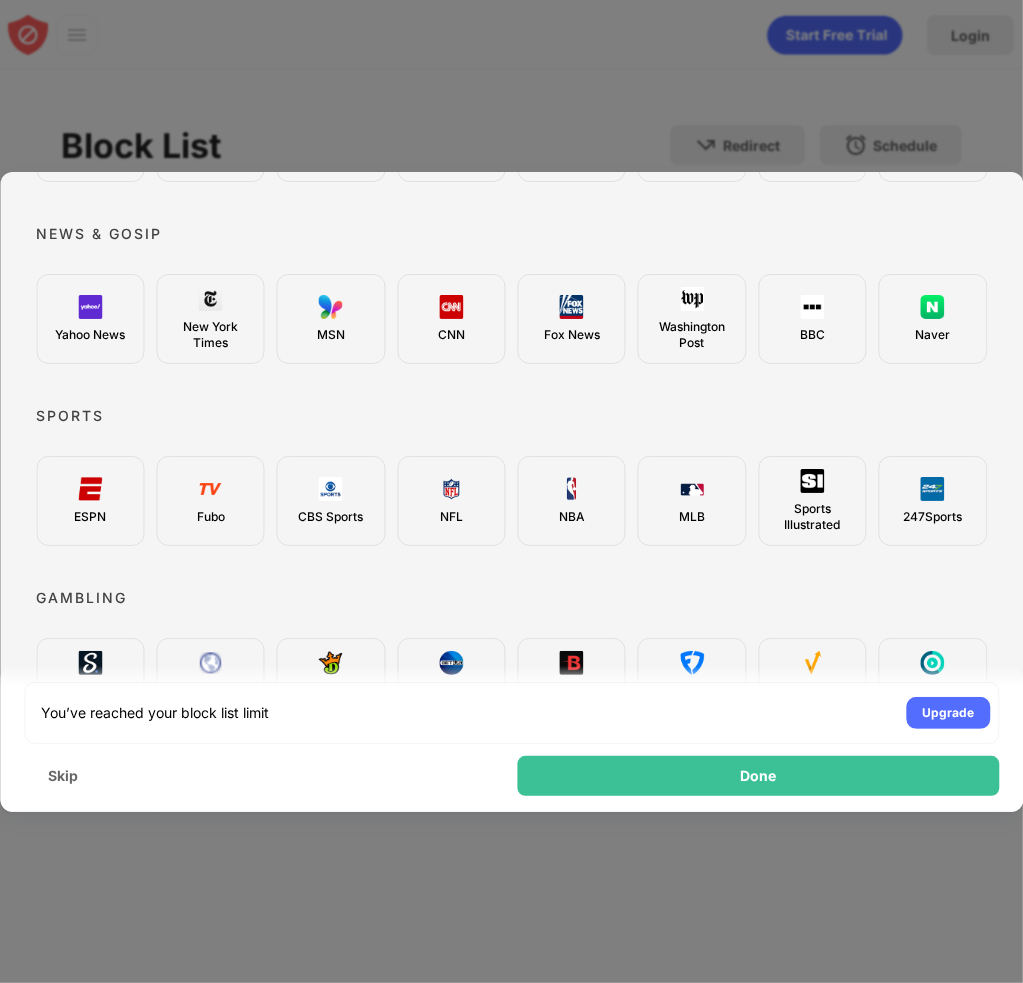 click at bounding box center (511, 491) 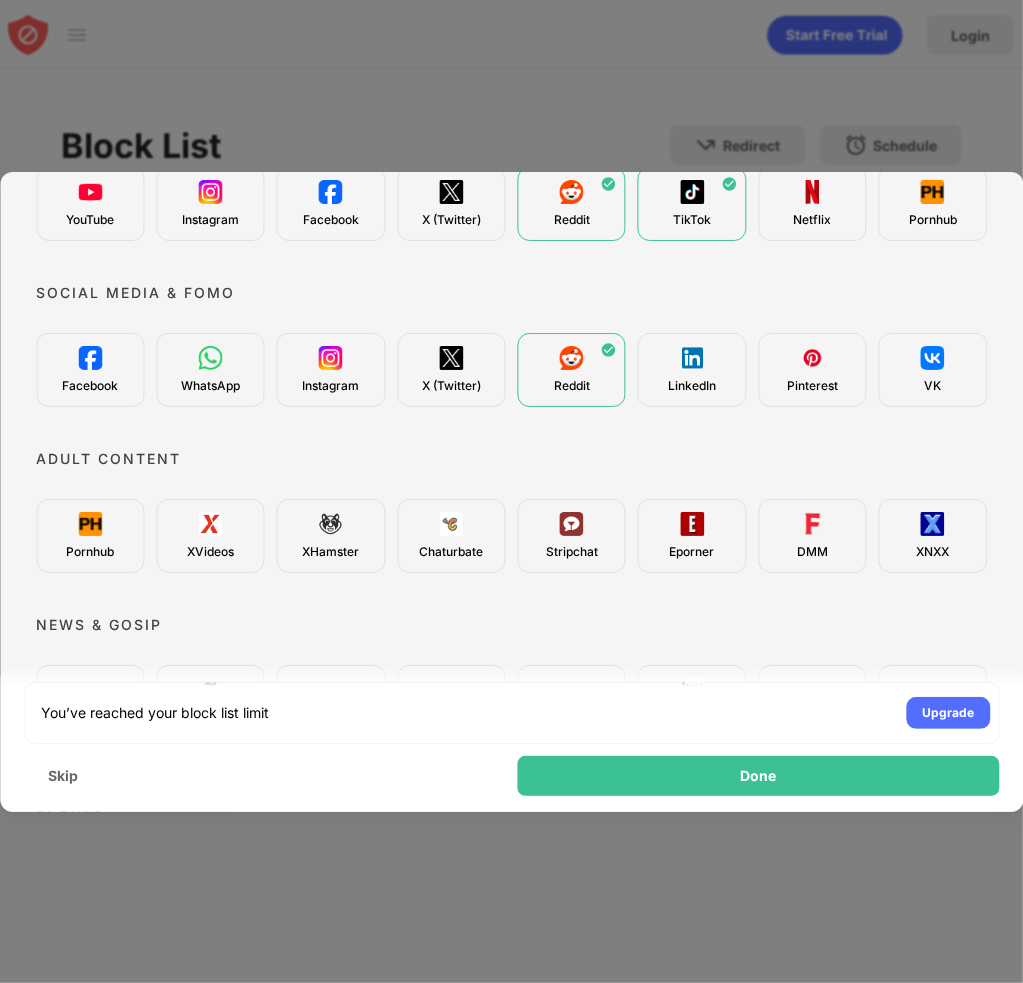 scroll, scrollTop: 0, scrollLeft: 0, axis: both 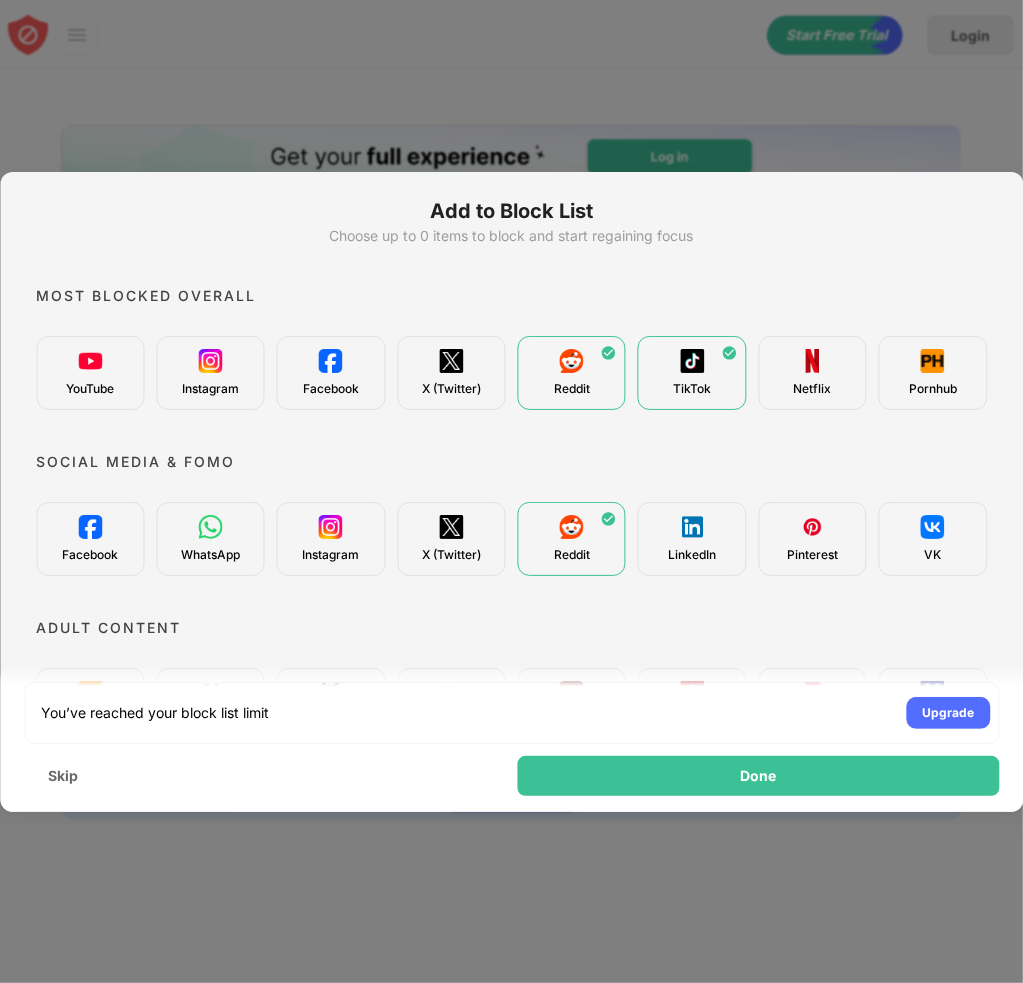 click on "TikTok" at bounding box center (692, 373) 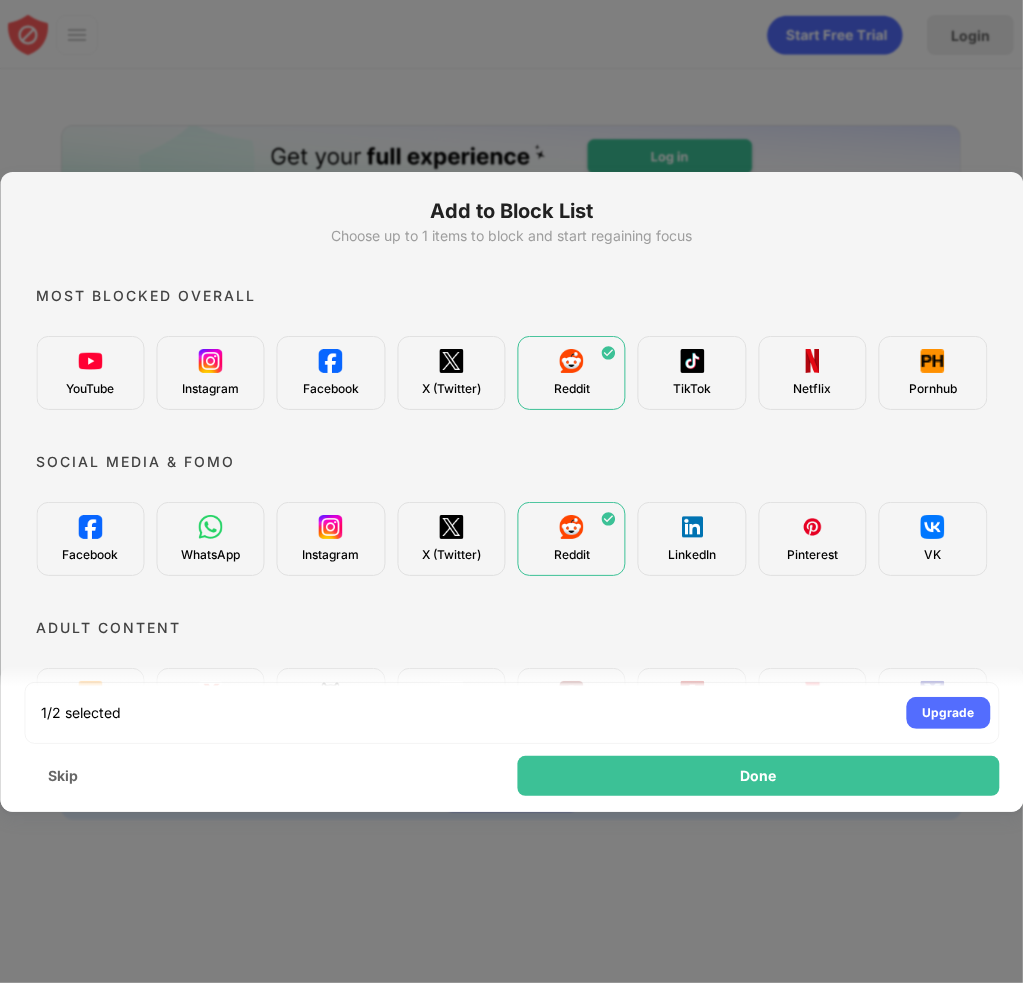 click on "TikTok" at bounding box center (692, 389) 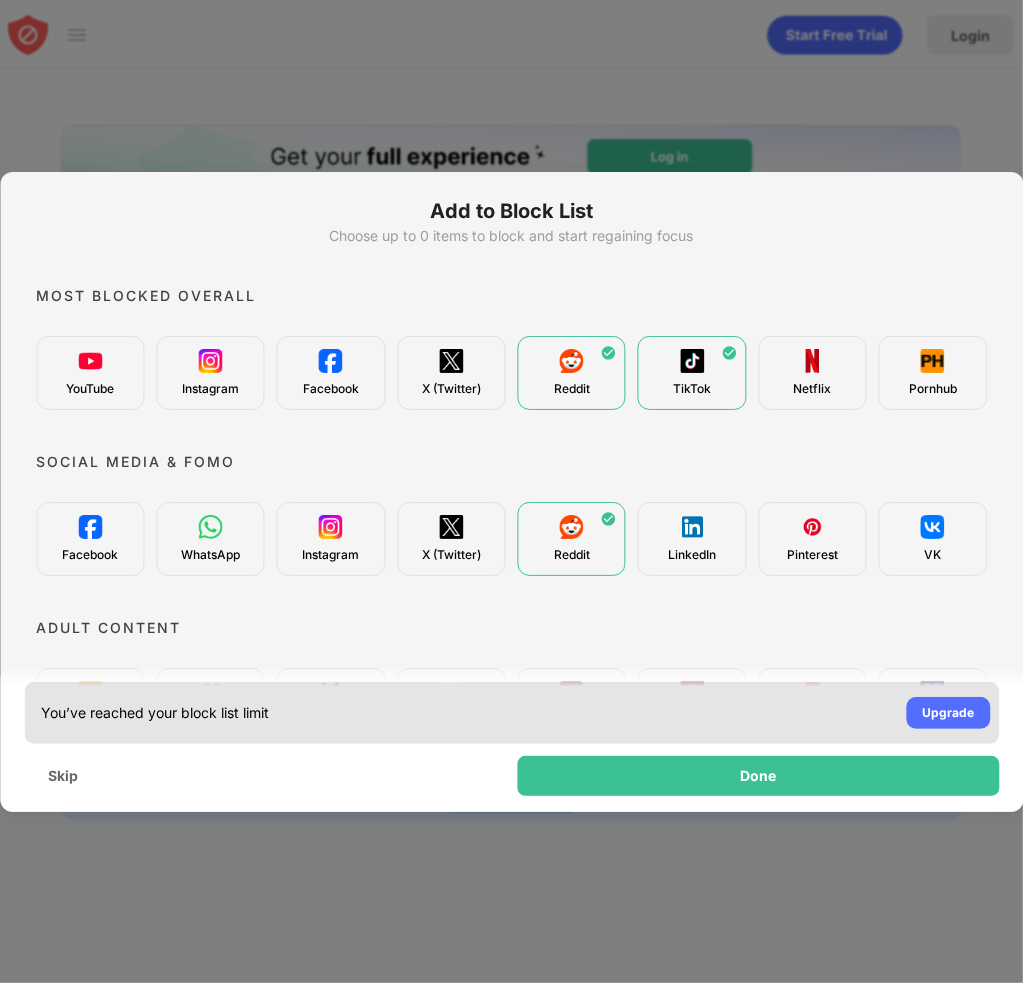 click on "You’ve reached your block list limit Upgrade" at bounding box center [511, 713] 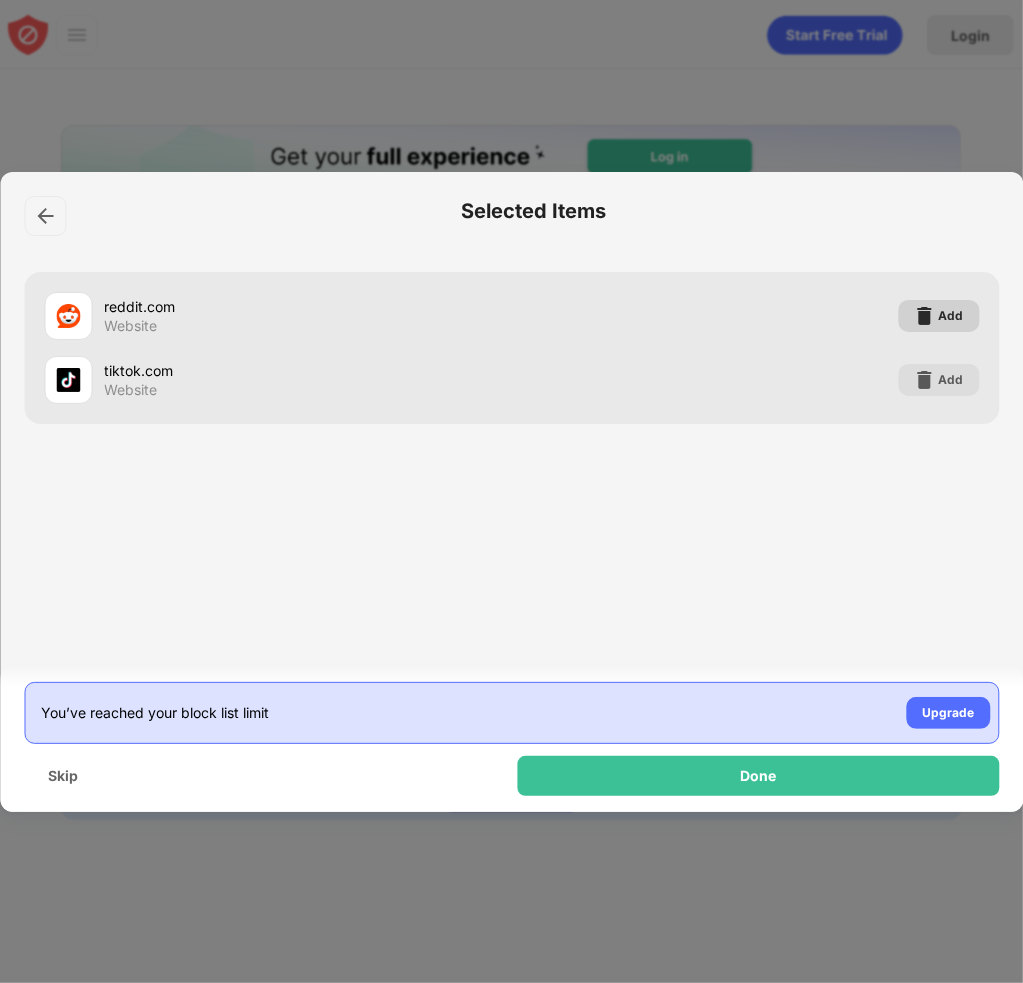 click on "Add" at bounding box center [950, 316] 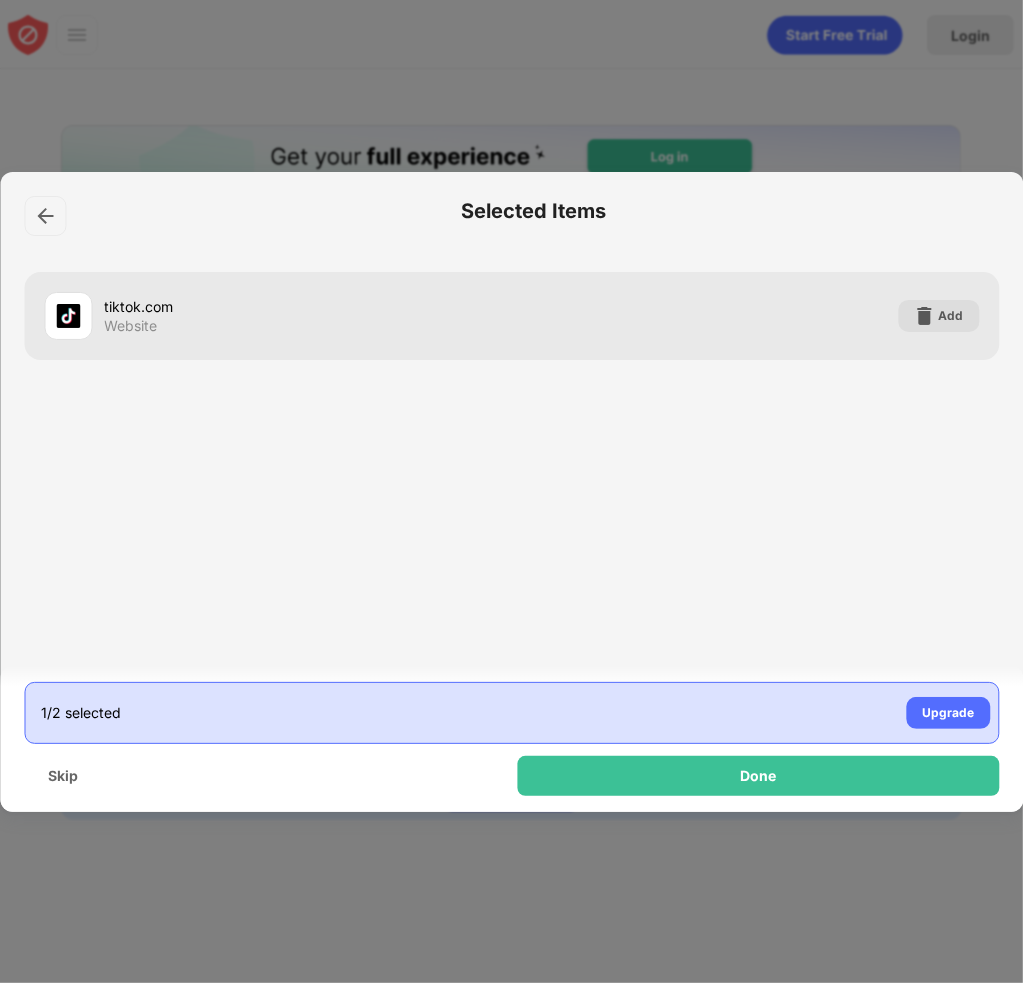 scroll, scrollTop: 0, scrollLeft: 0, axis: both 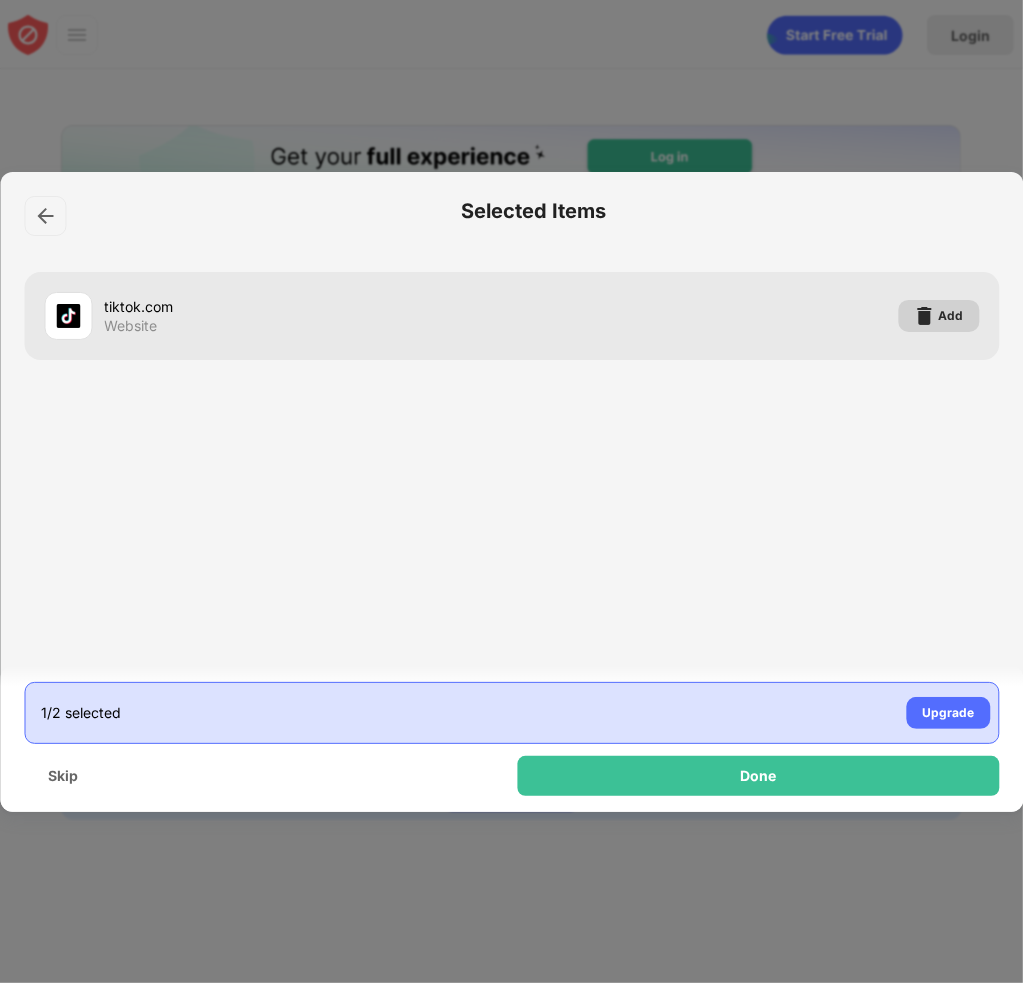 click on "Add" at bounding box center (950, 316) 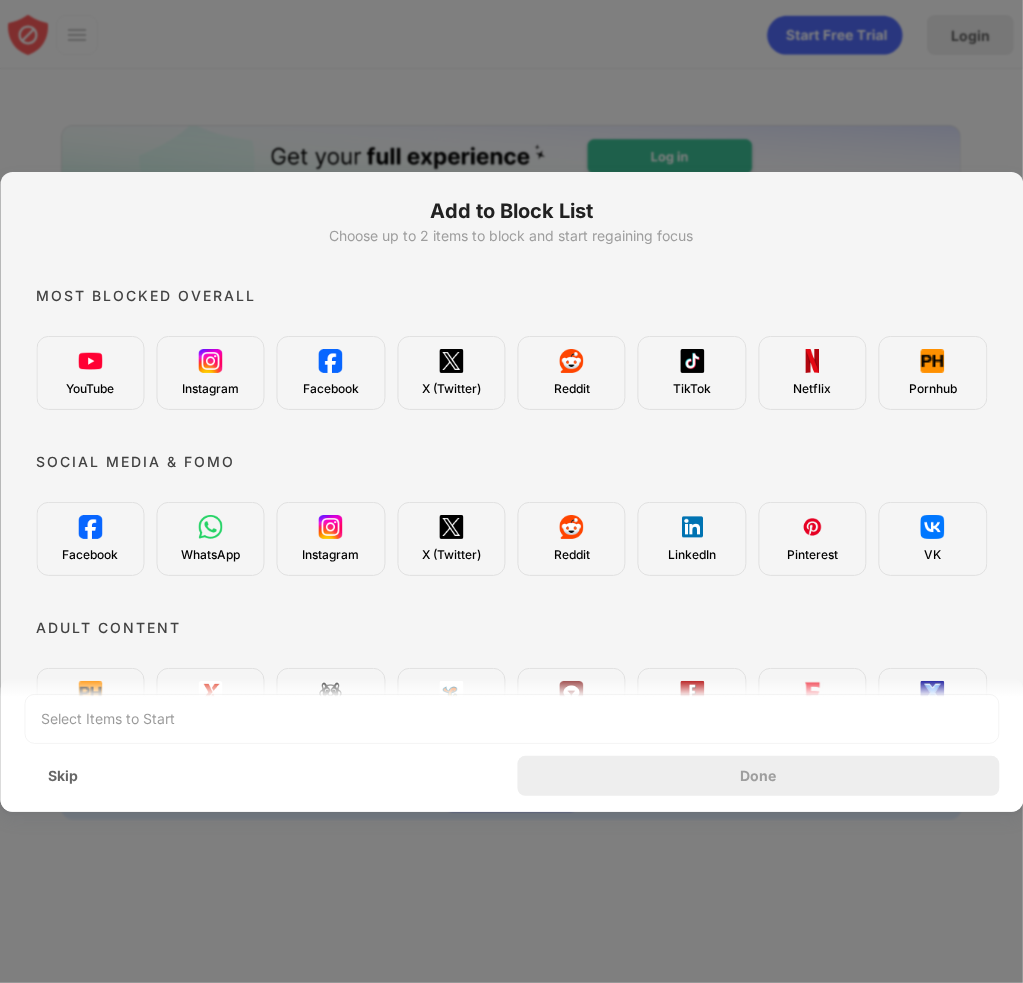 click on "Reddit" at bounding box center (572, 373) 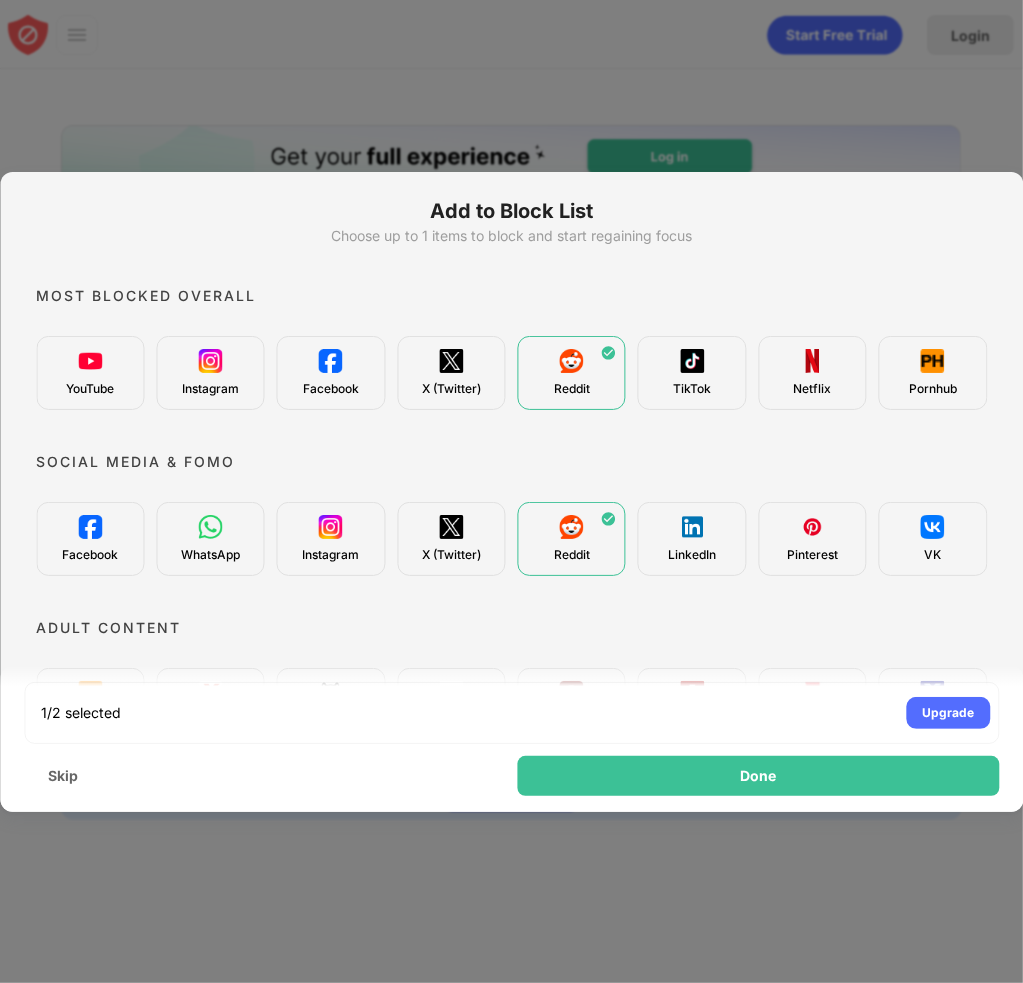 click on "TikTok" at bounding box center (692, 373) 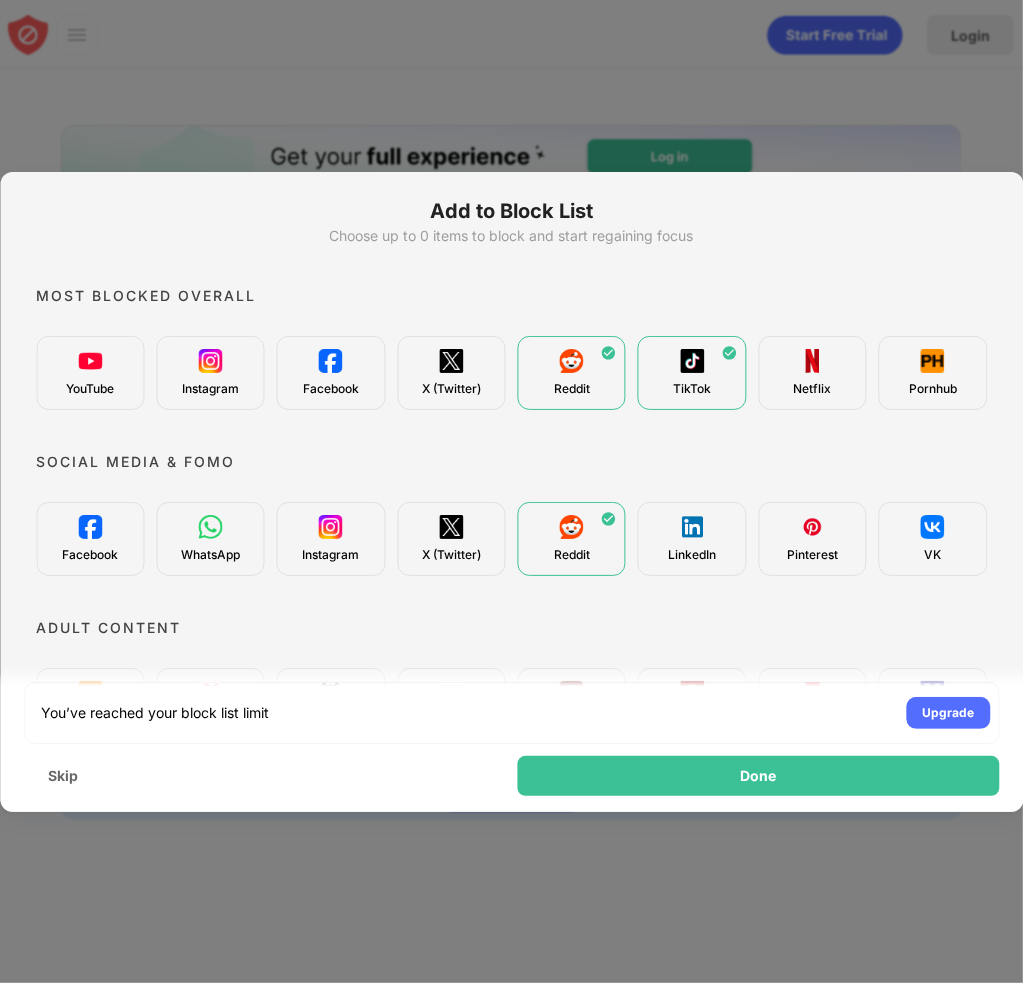 click at bounding box center [511, 491] 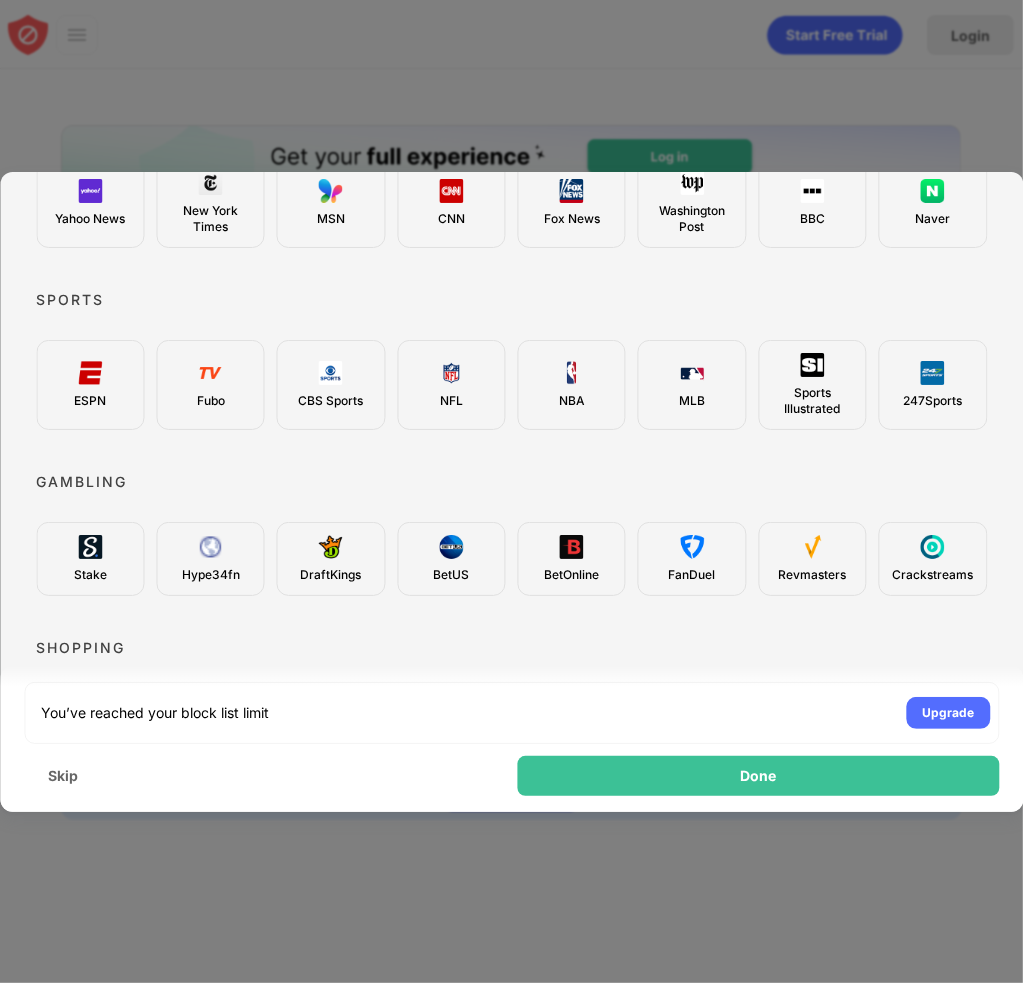 scroll, scrollTop: 735, scrollLeft: 0, axis: vertical 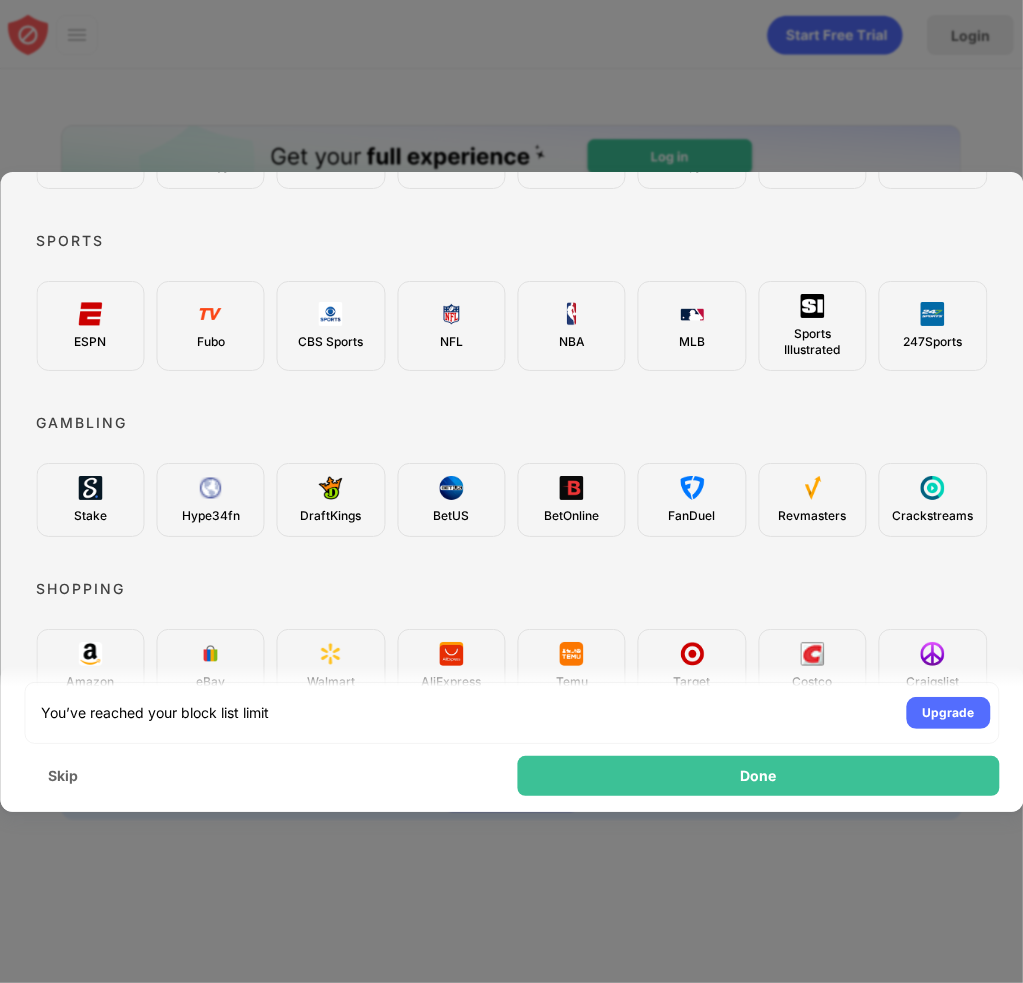 click at bounding box center (511, 491) 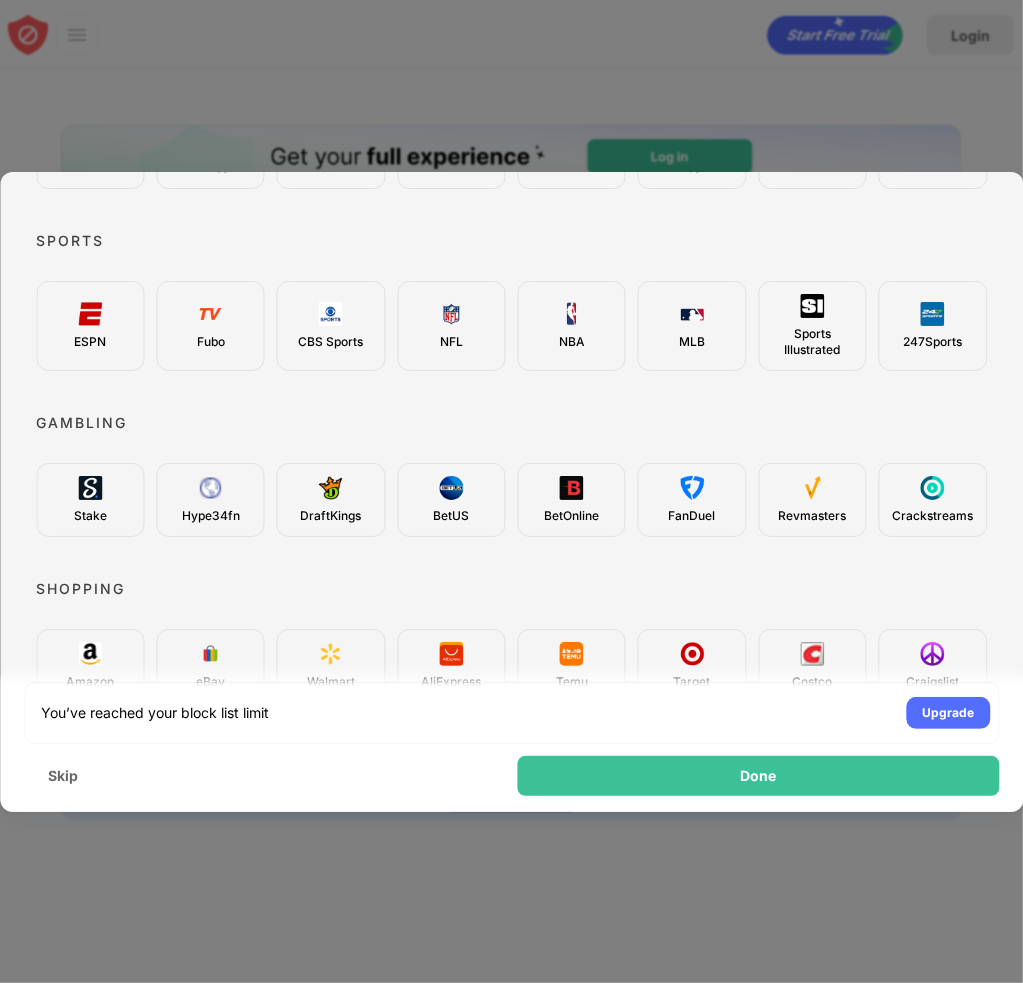 click at bounding box center [511, 491] 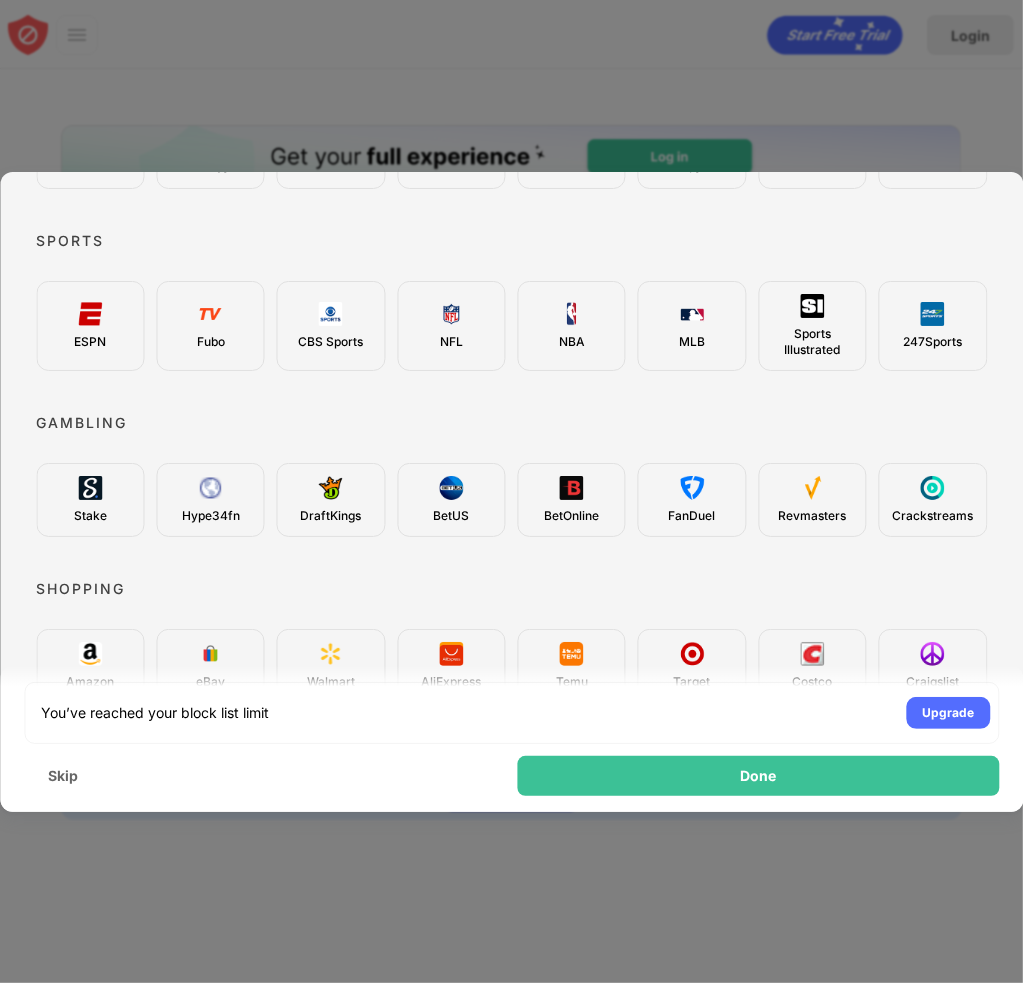 click at bounding box center (511, 491) 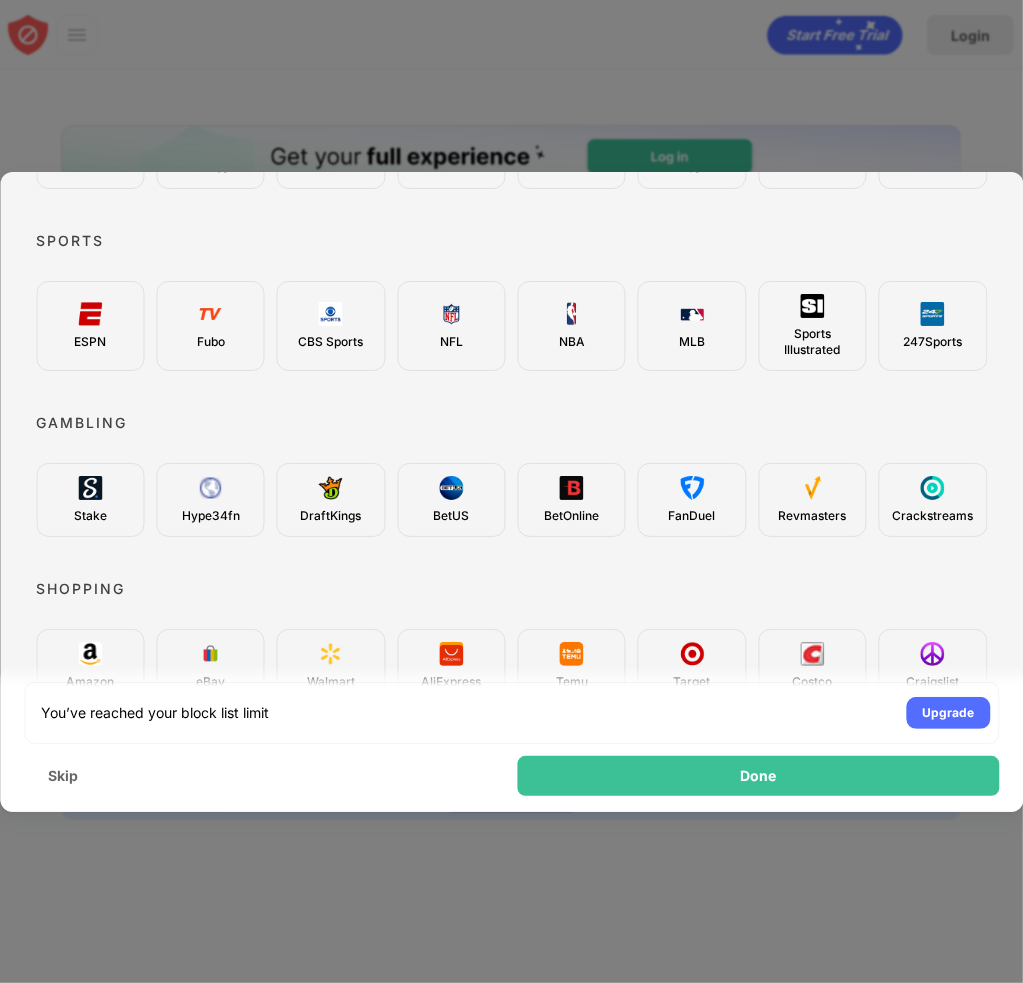 click at bounding box center (511, 491) 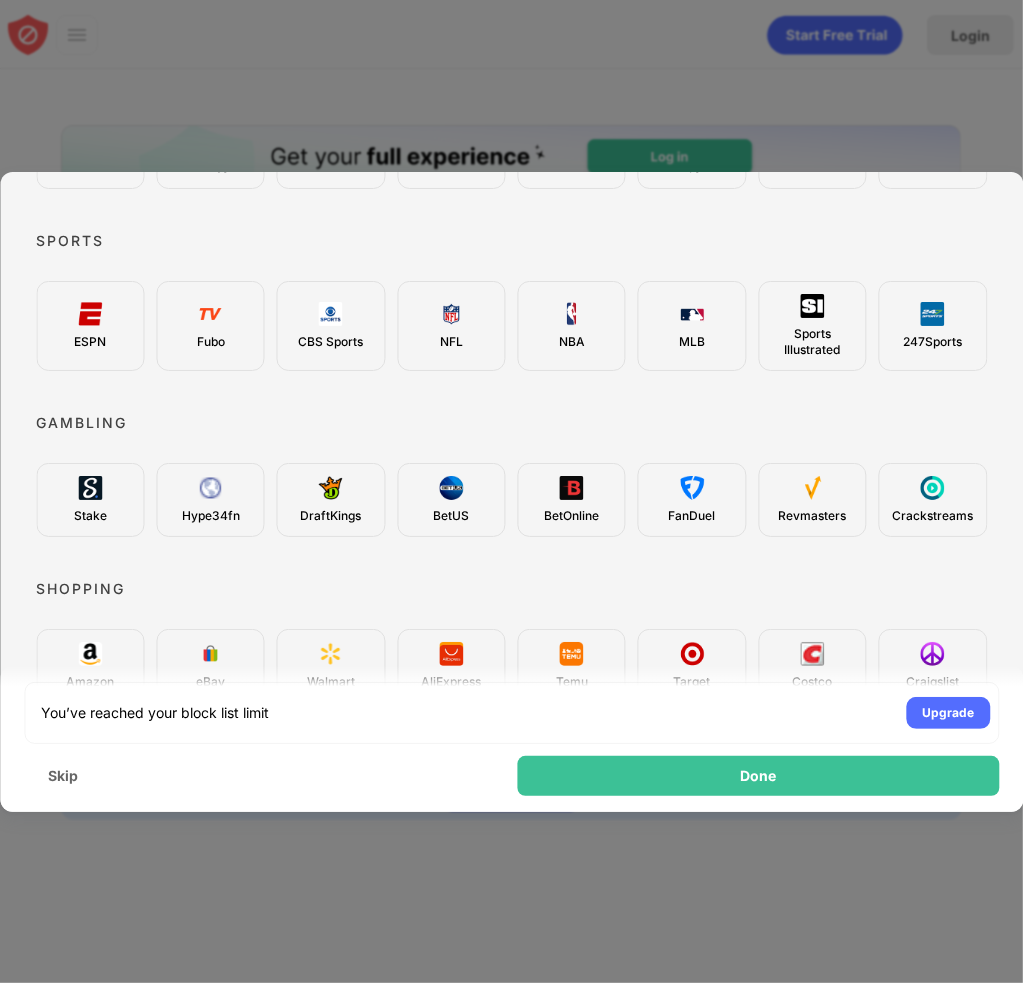 drag, startPoint x: 842, startPoint y: 68, endPoint x: 744, endPoint y: 110, distance: 106.62083 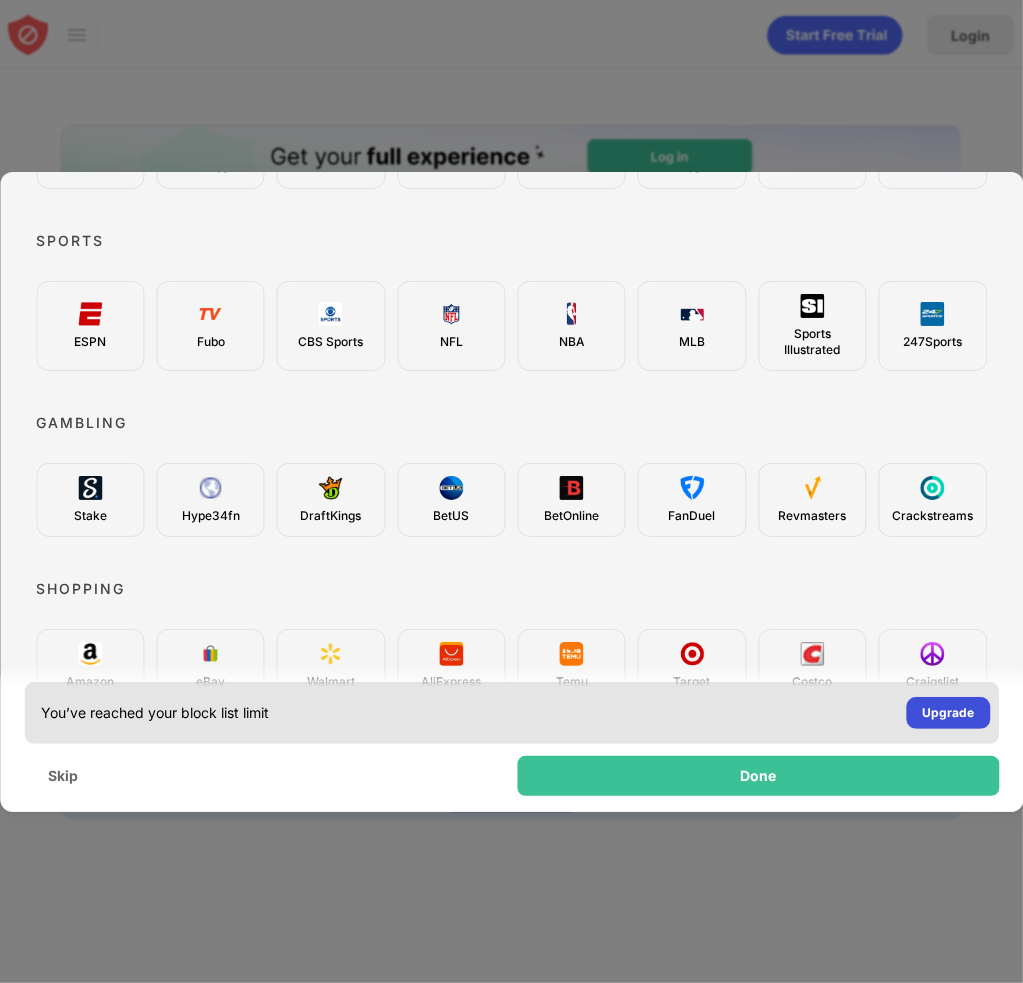 click on "Upgrade" at bounding box center (948, 713) 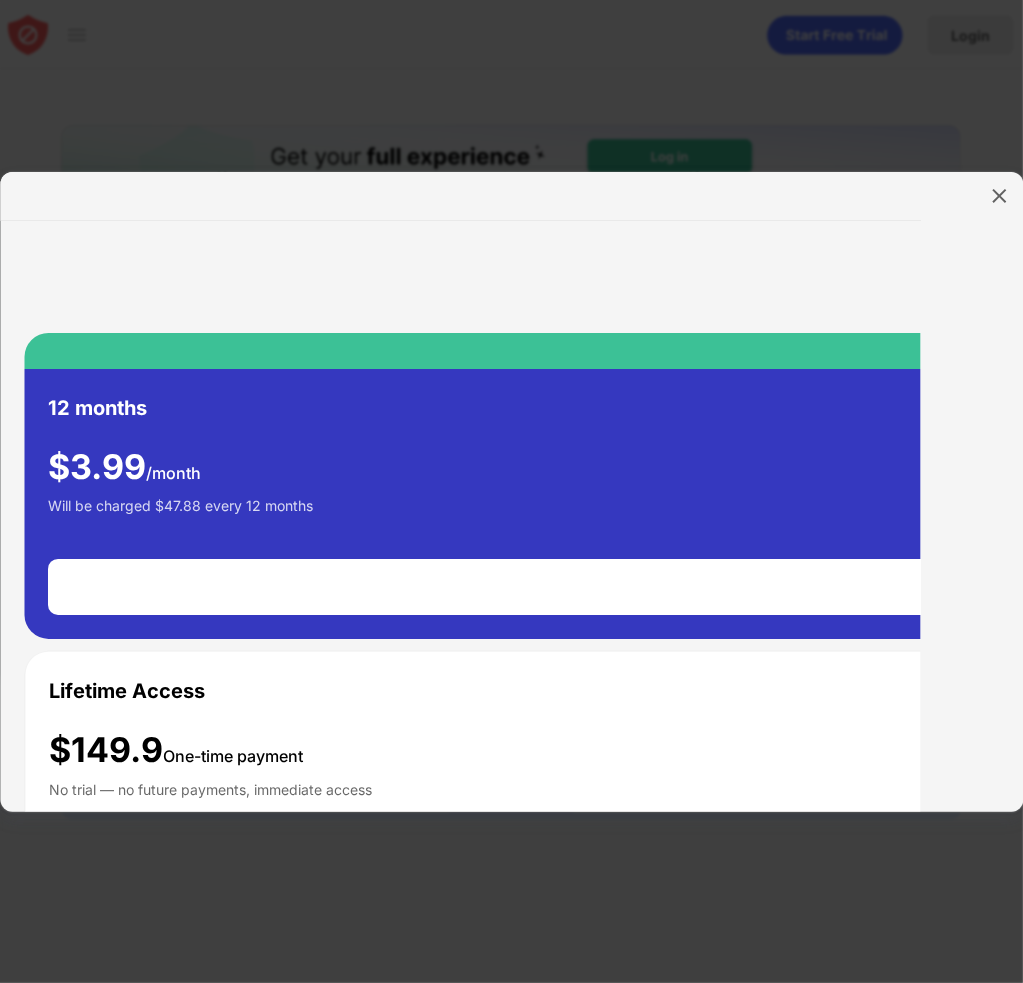 scroll, scrollTop: 0, scrollLeft: 0, axis: both 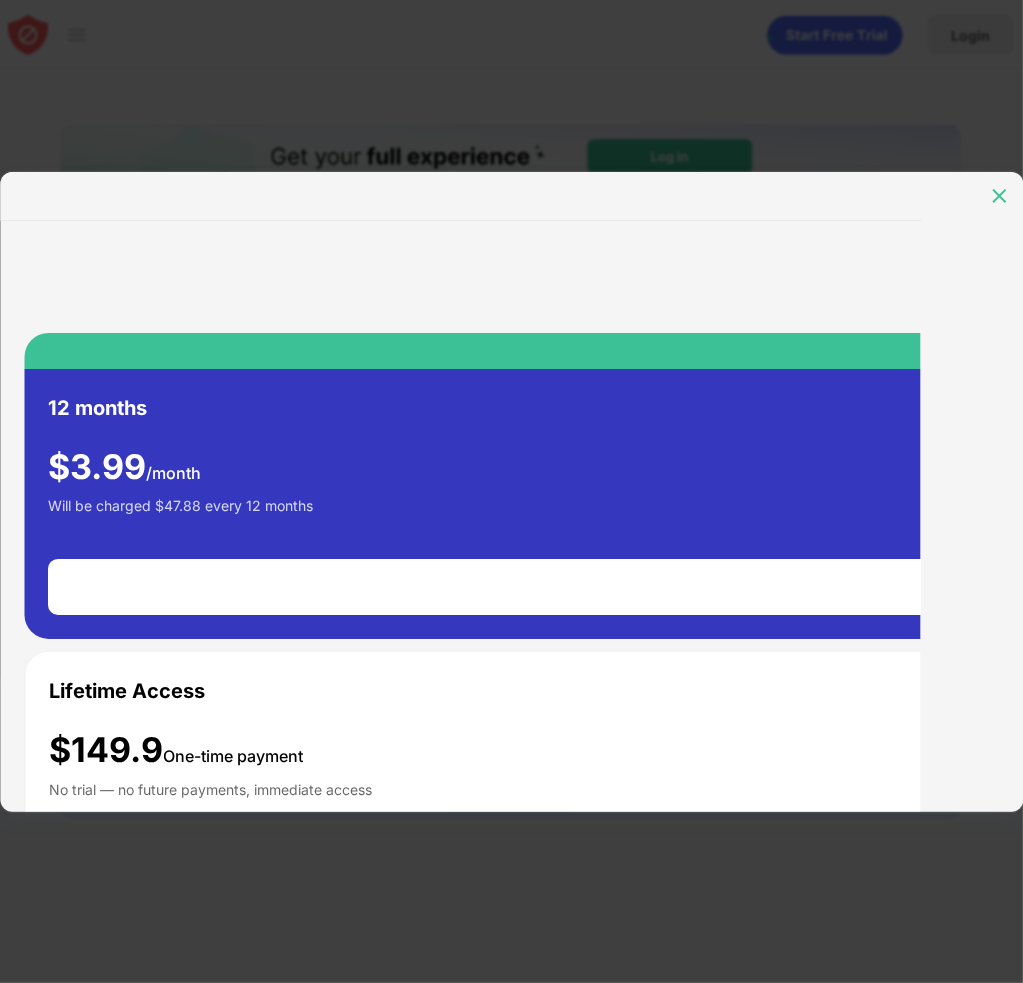 click at bounding box center [999, 196] 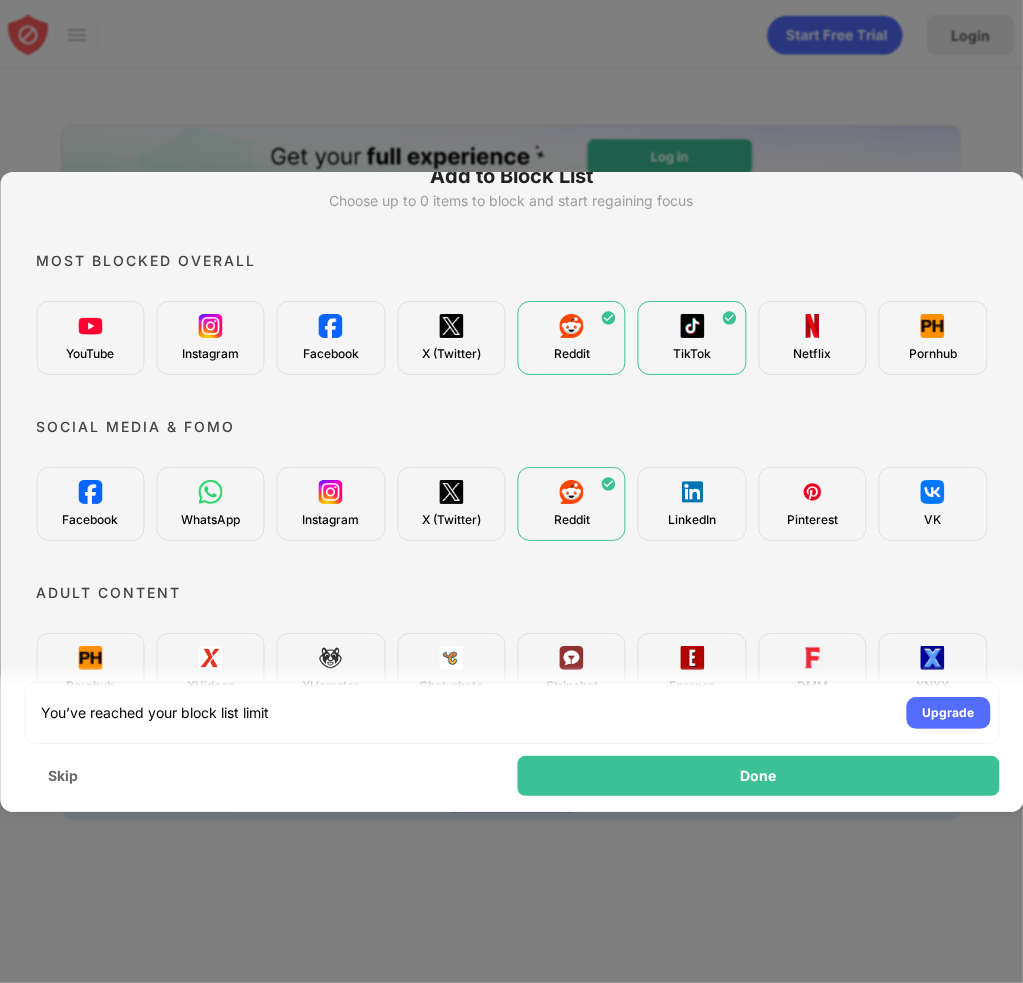 scroll, scrollTop: 0, scrollLeft: 0, axis: both 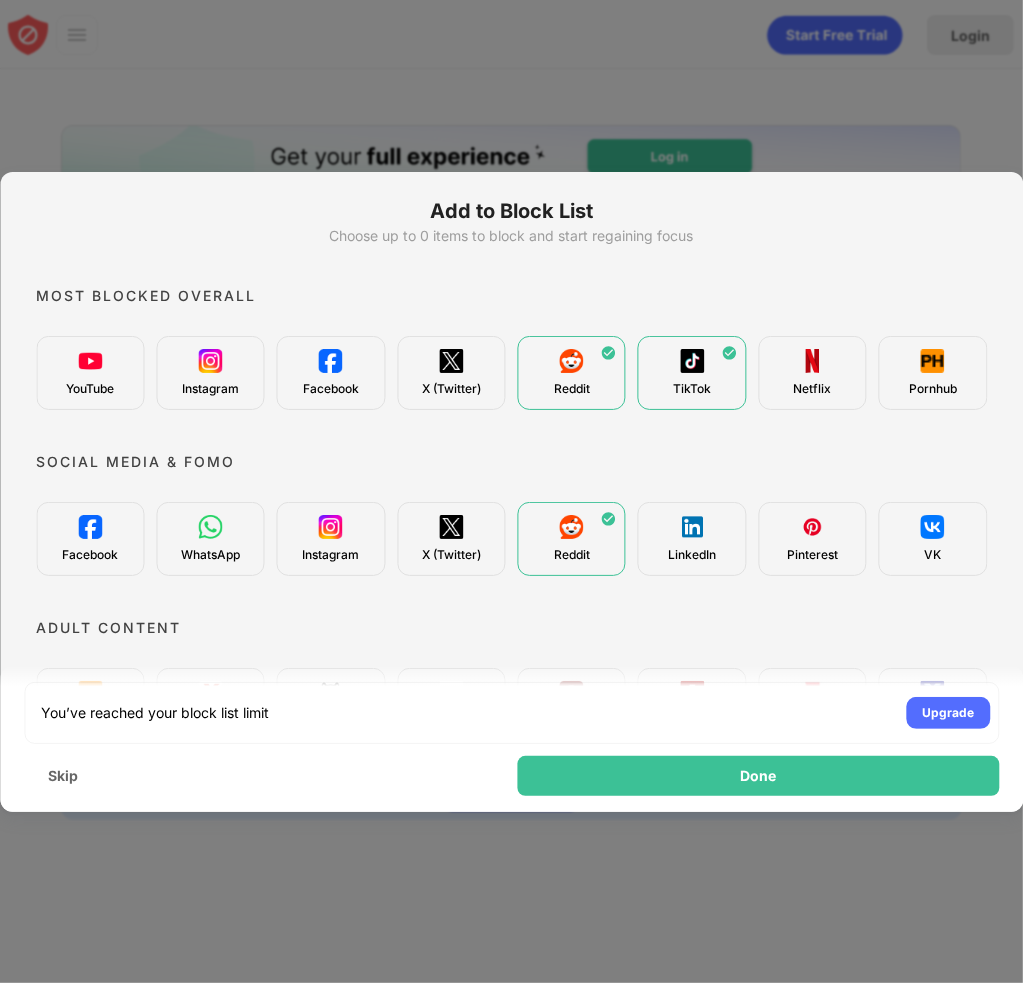 click on "TikTok" at bounding box center (692, 373) 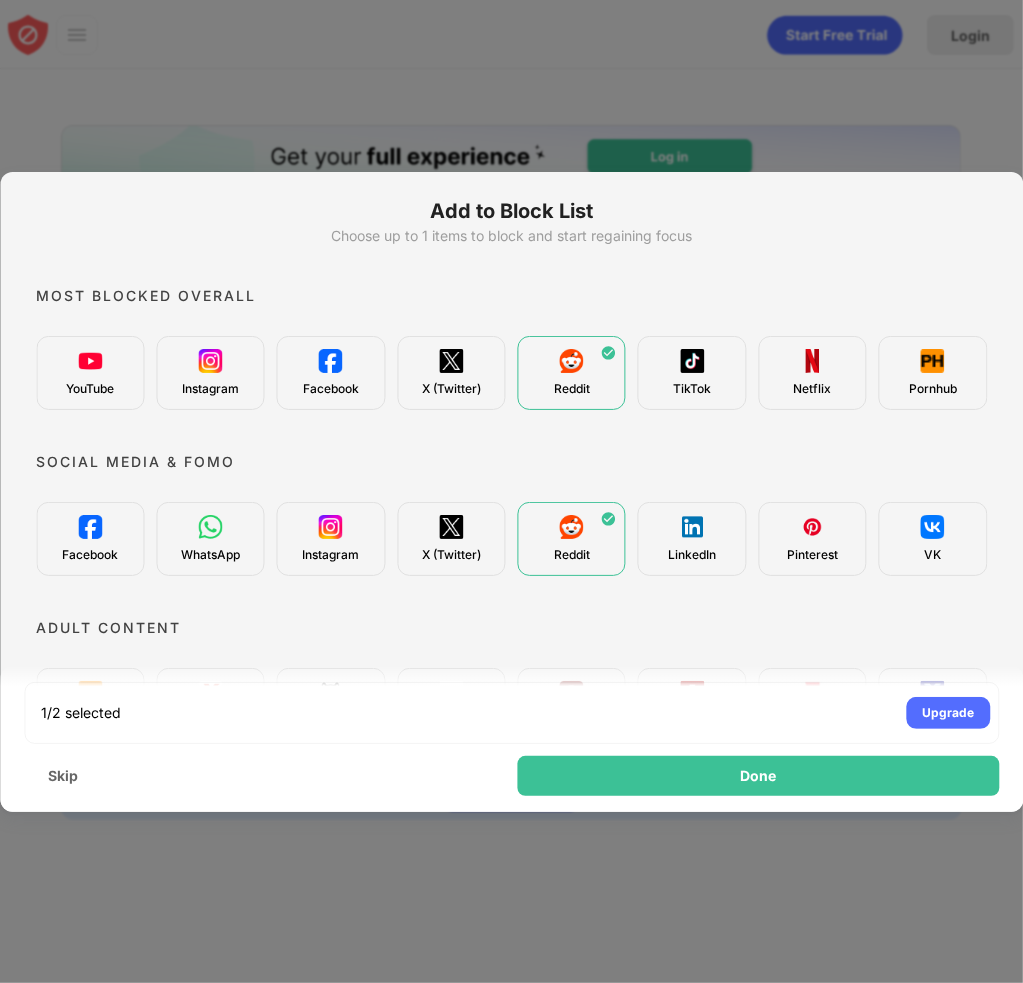 click on "TikTok" at bounding box center [692, 373] 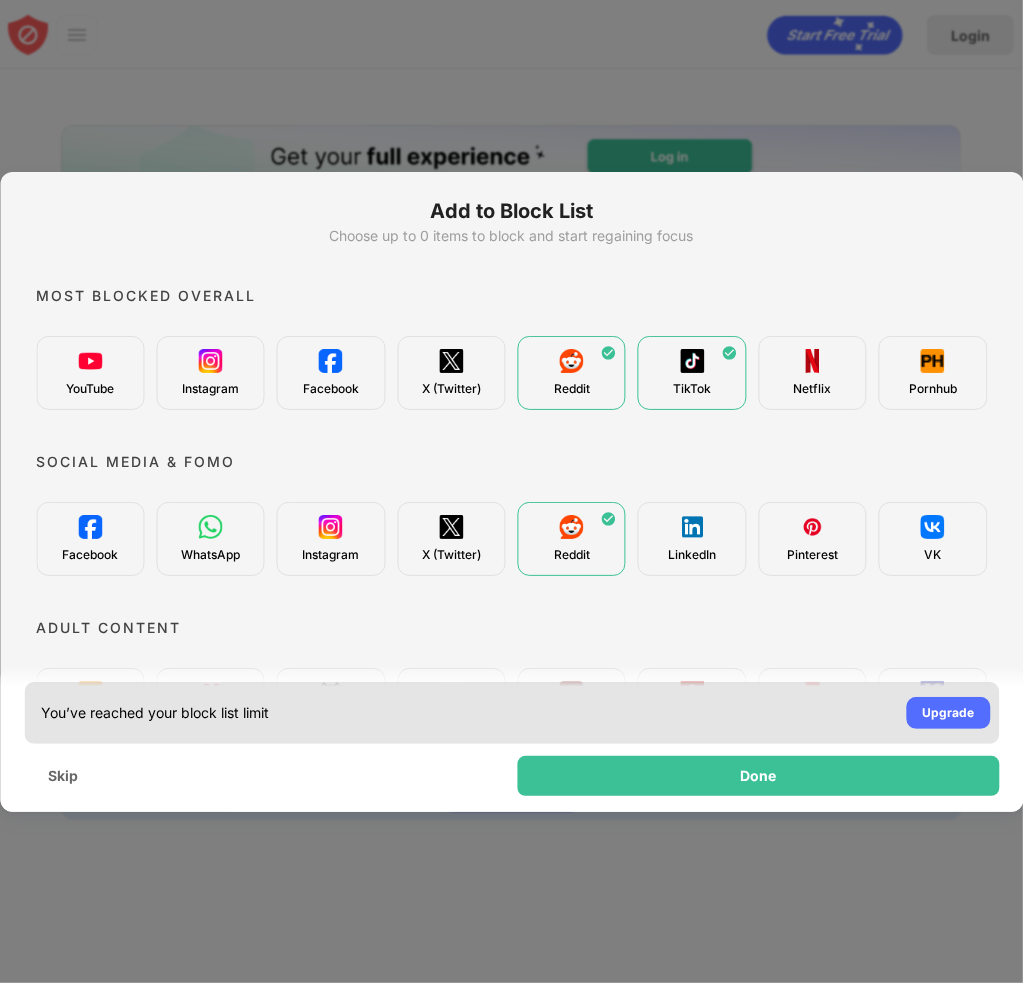 click on "You’ve reached your block list limit Upgrade" at bounding box center [511, 713] 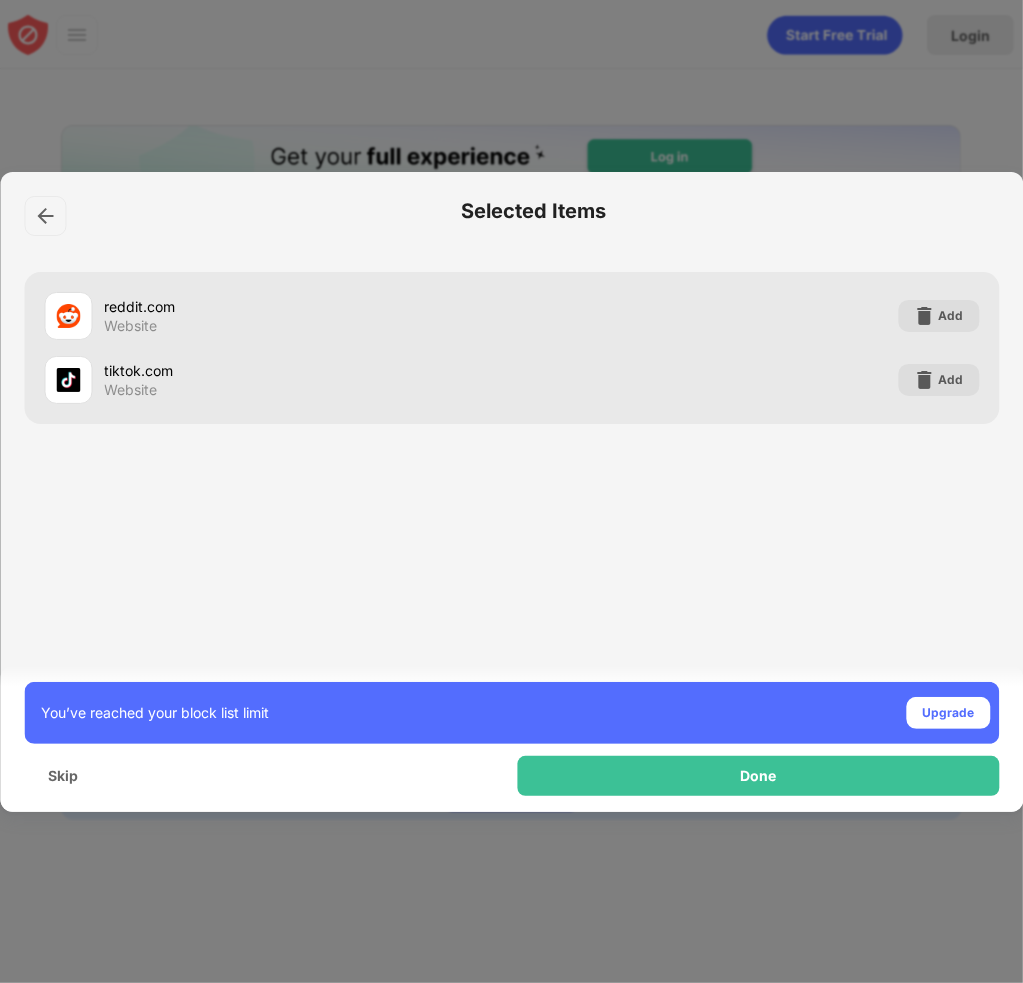 click on "You’ve reached your block list limit Upgrade" at bounding box center [511, 713] 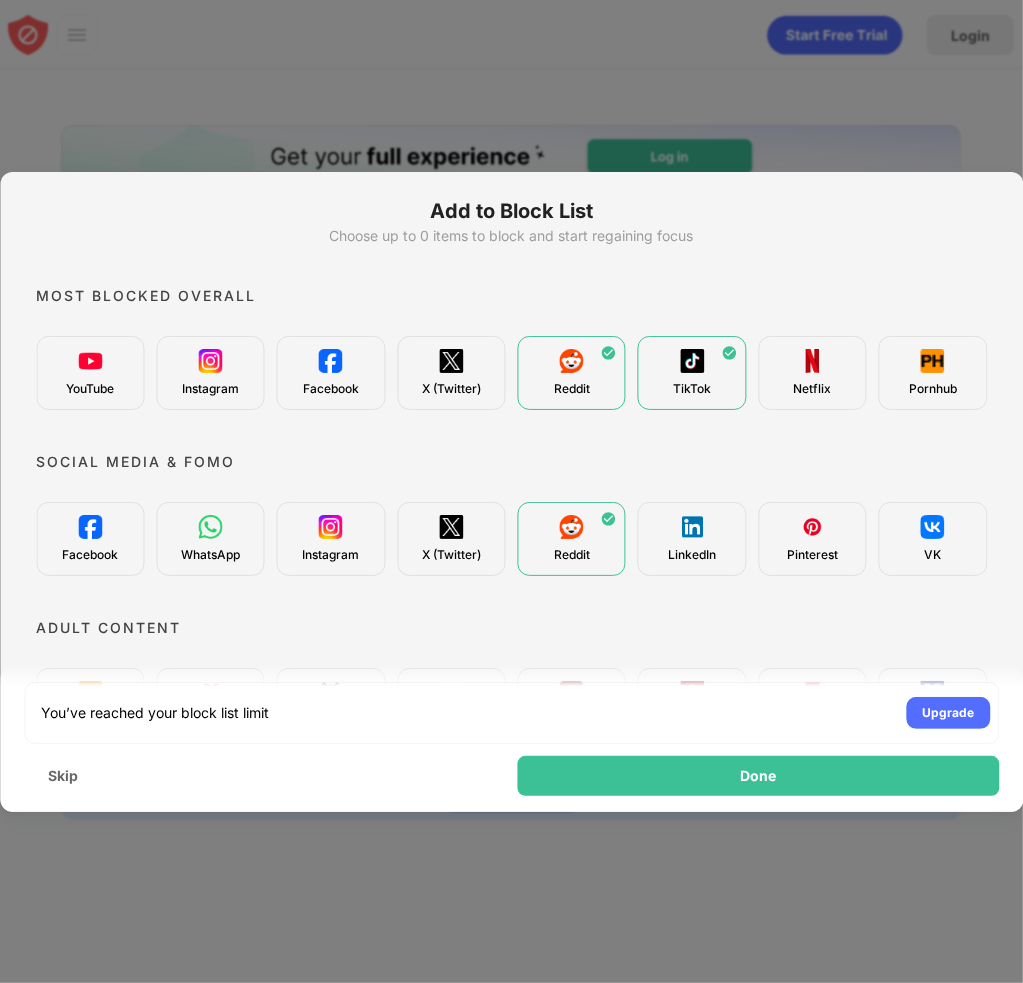 click on "You’ve reached your block list limit Upgrade" at bounding box center (511, 713) 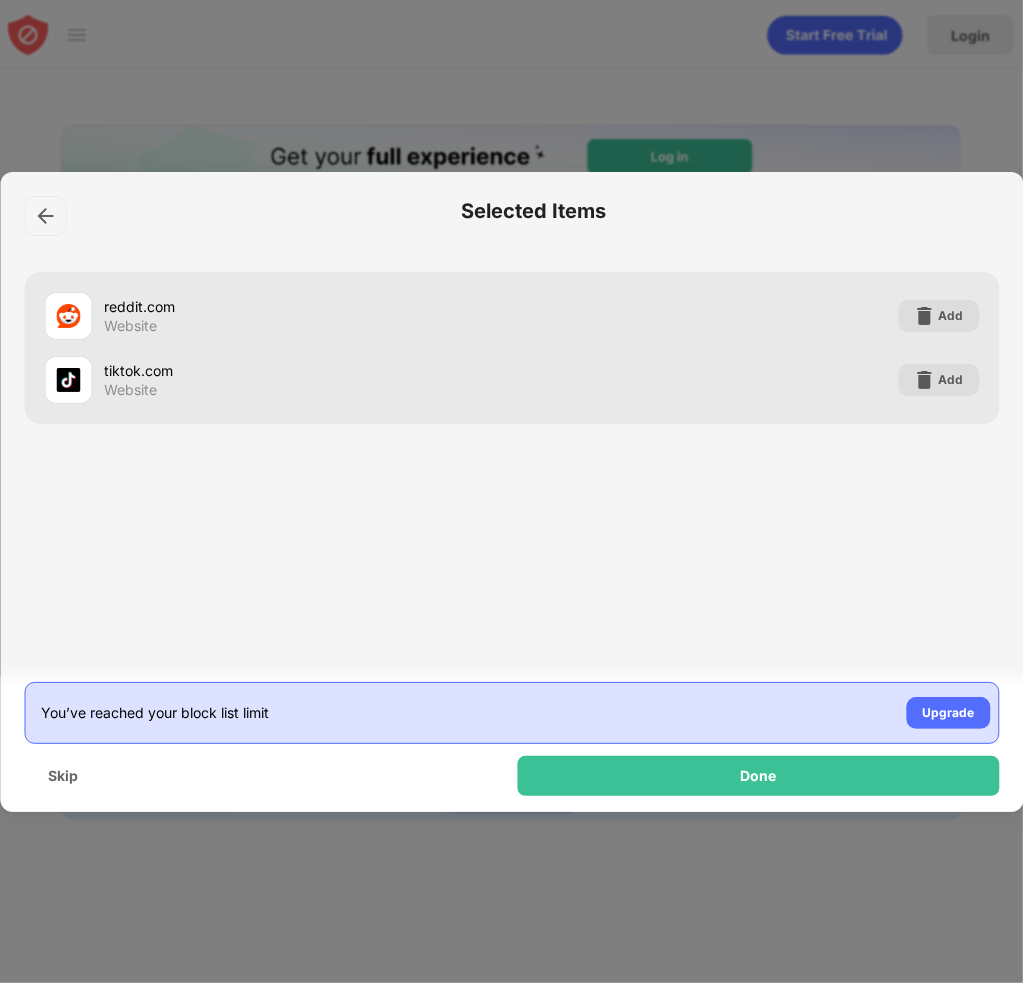 scroll, scrollTop: 0, scrollLeft: 0, axis: both 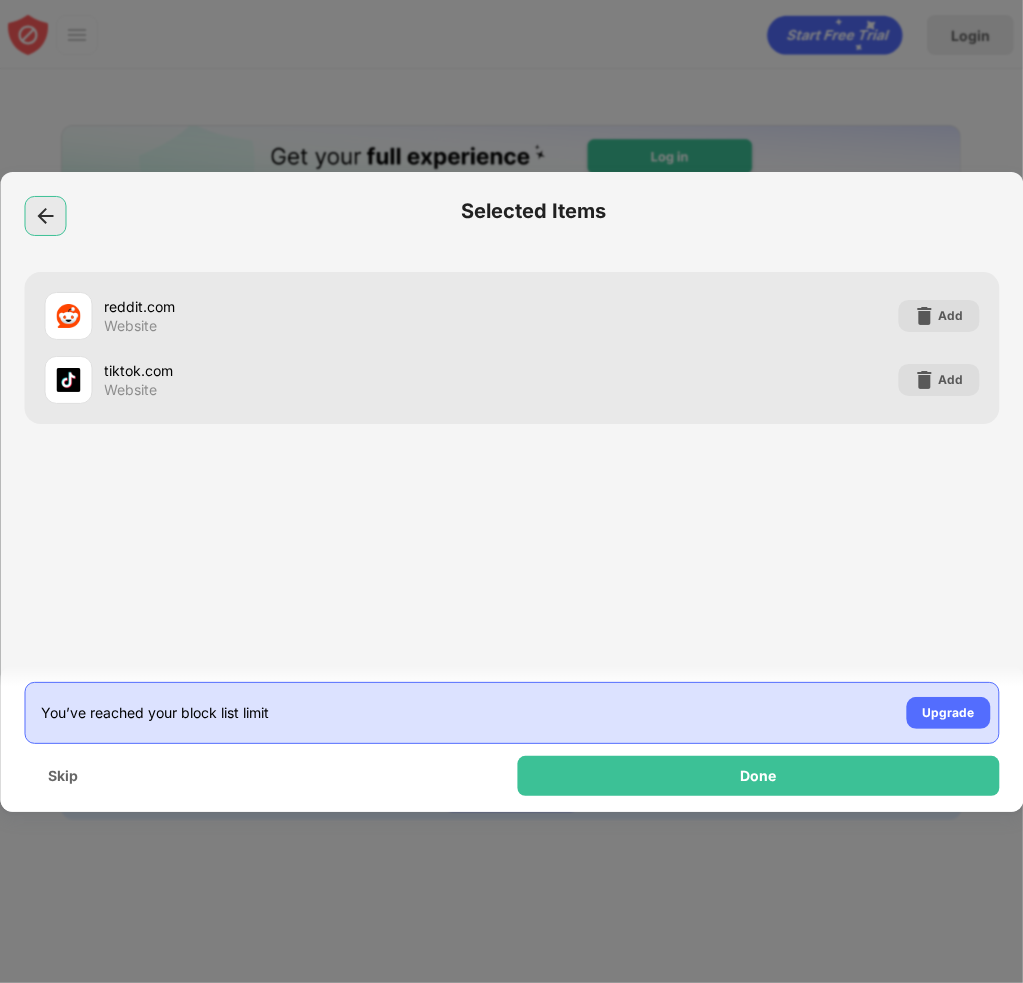 click at bounding box center (45, 216) 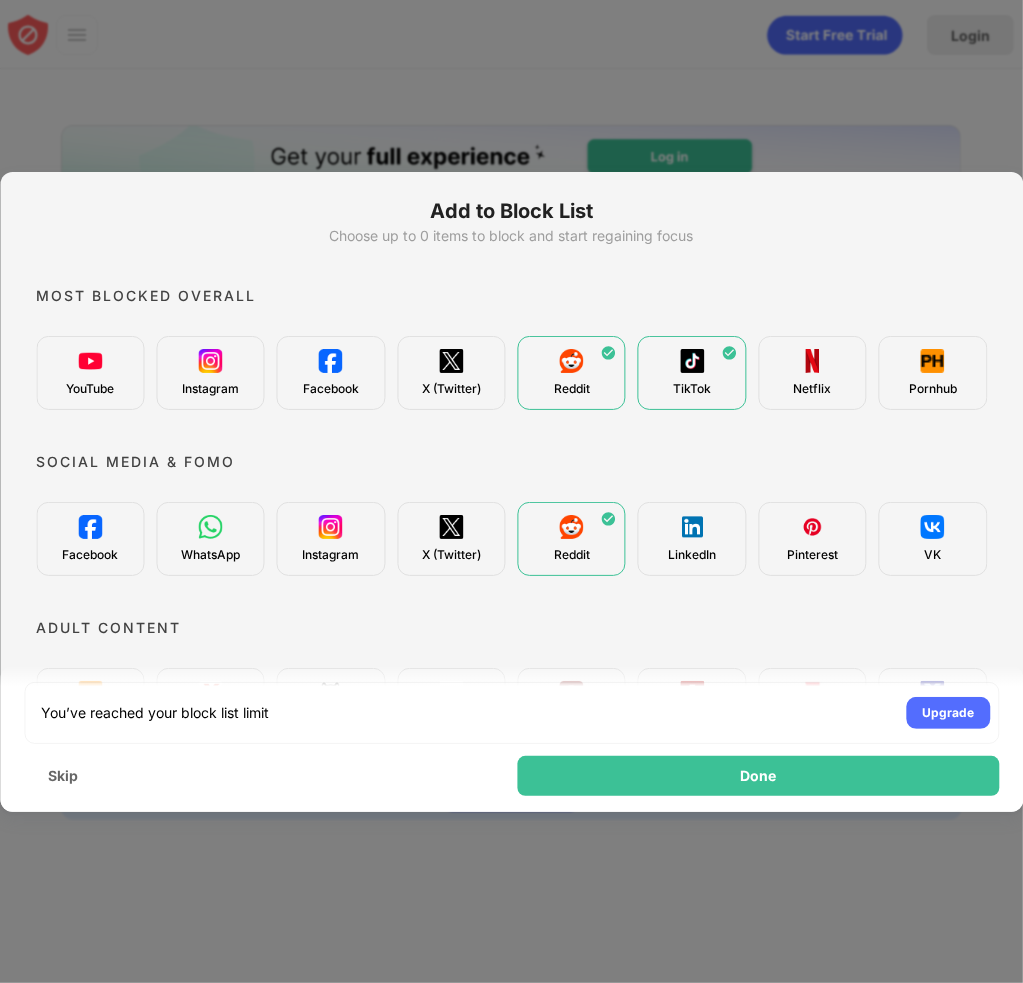 click on "Add to Block List" at bounding box center (511, 211) 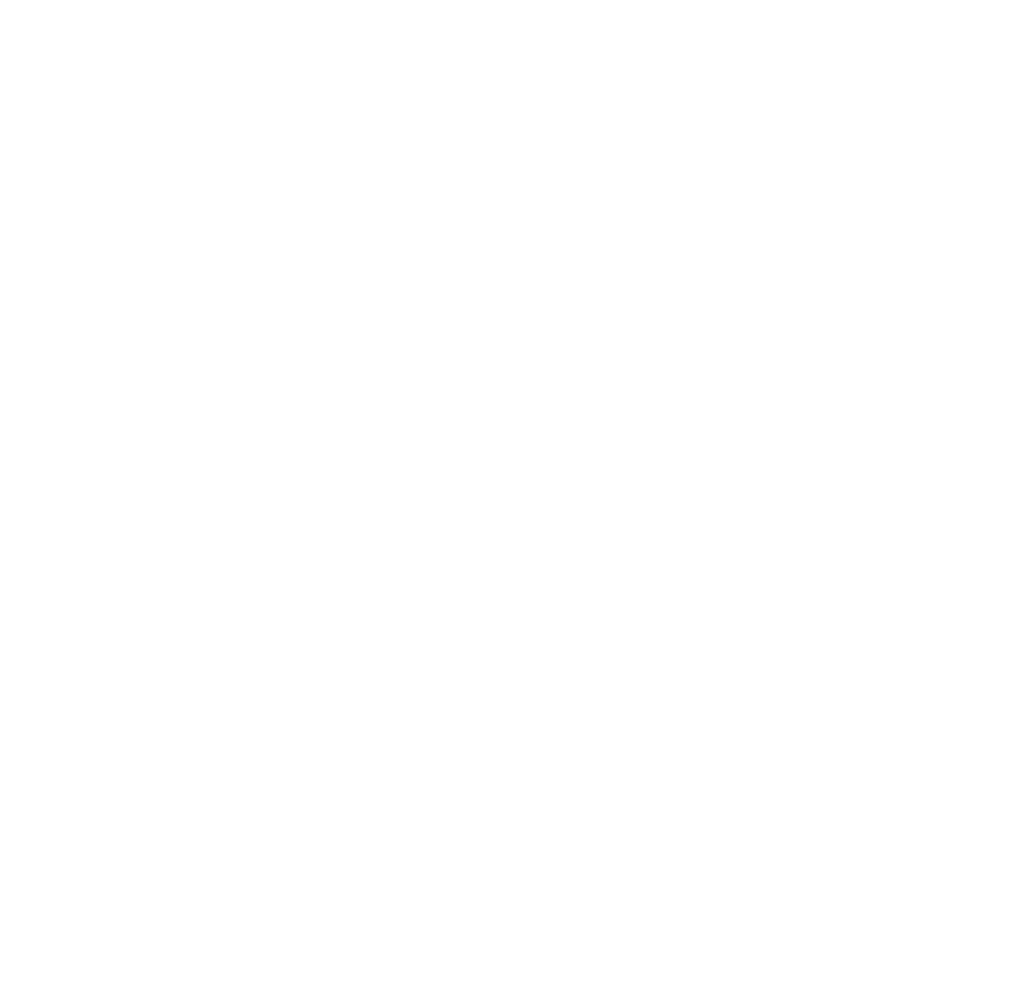 scroll, scrollTop: 0, scrollLeft: 0, axis: both 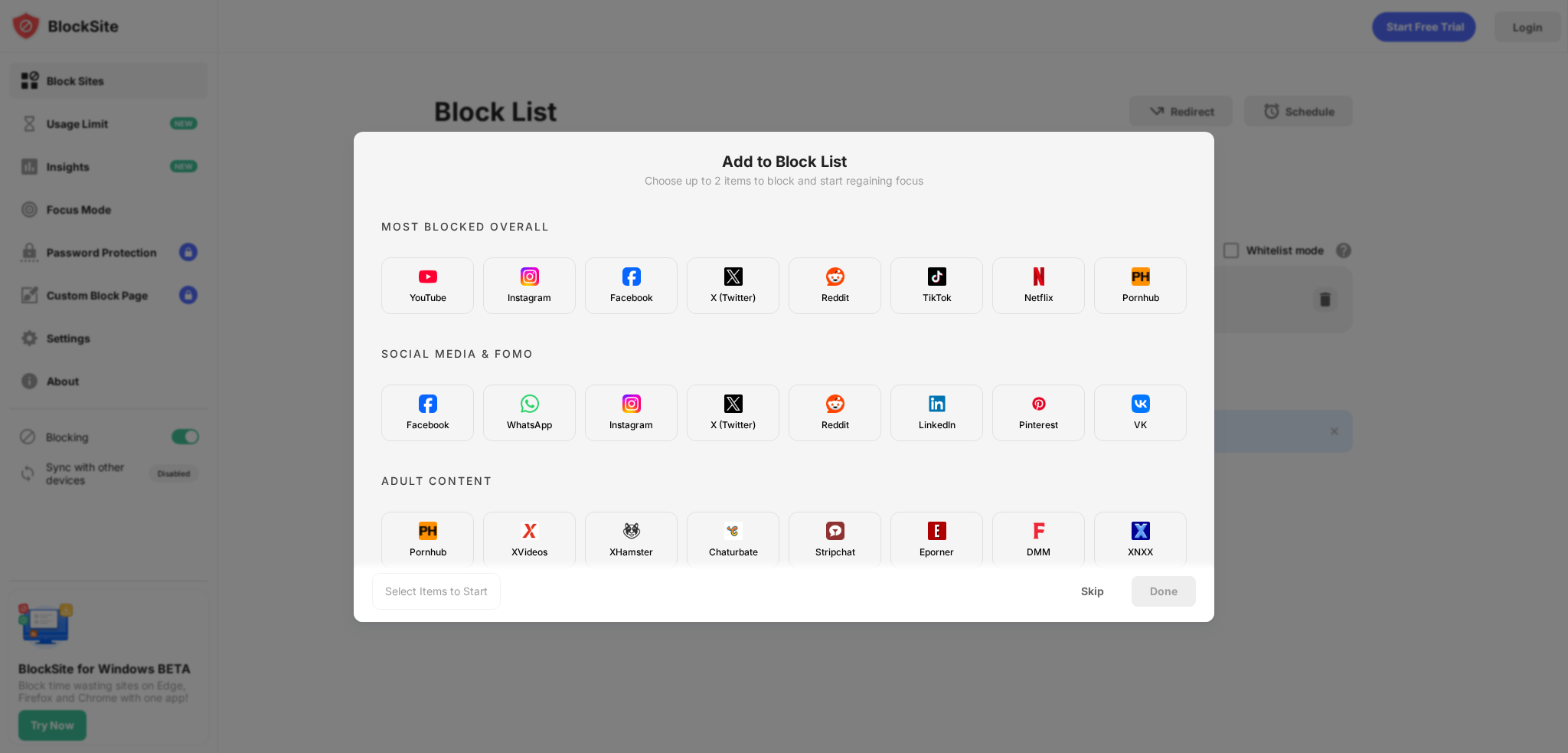 click at bounding box center [835, 277] 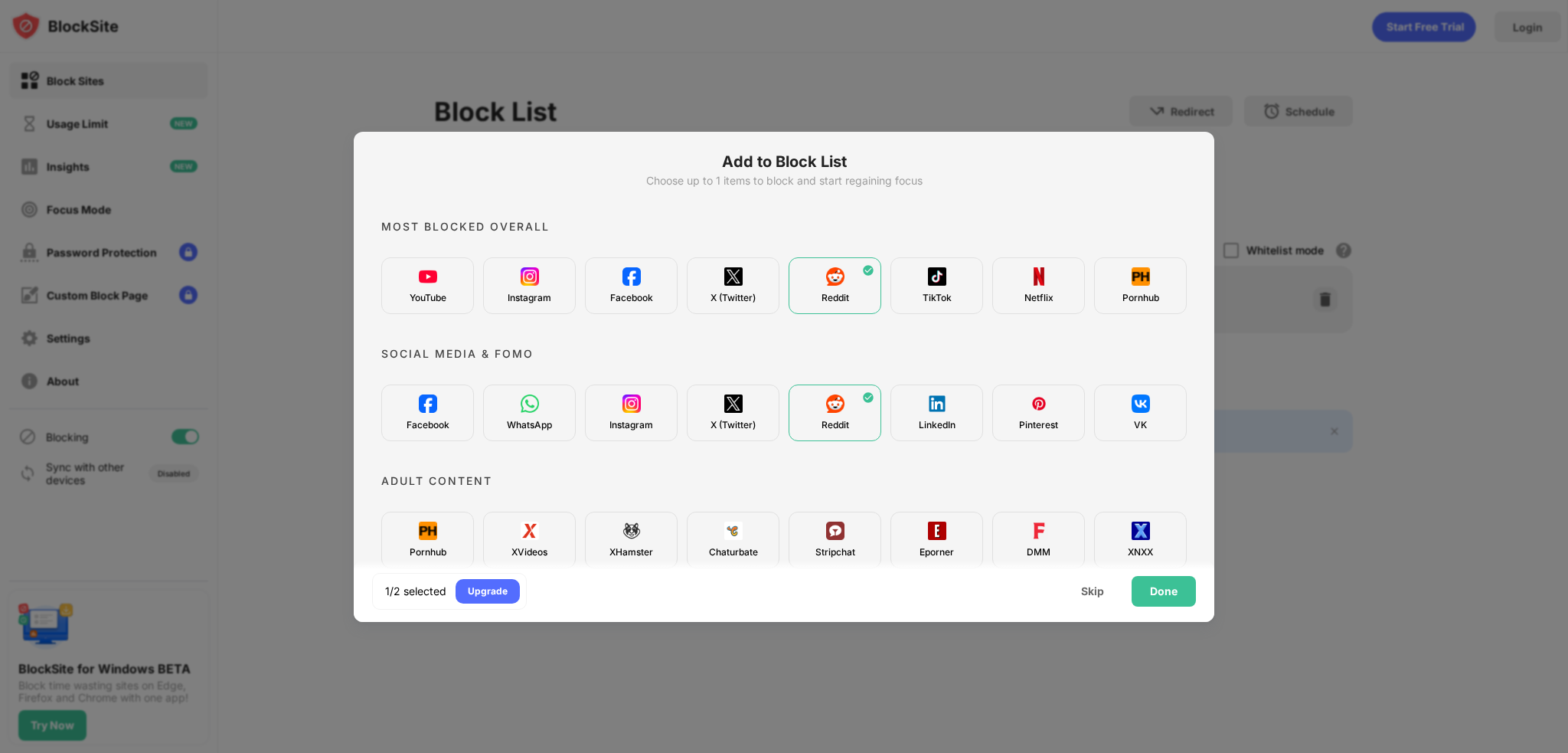click on "TikTok" at bounding box center [936, 286] 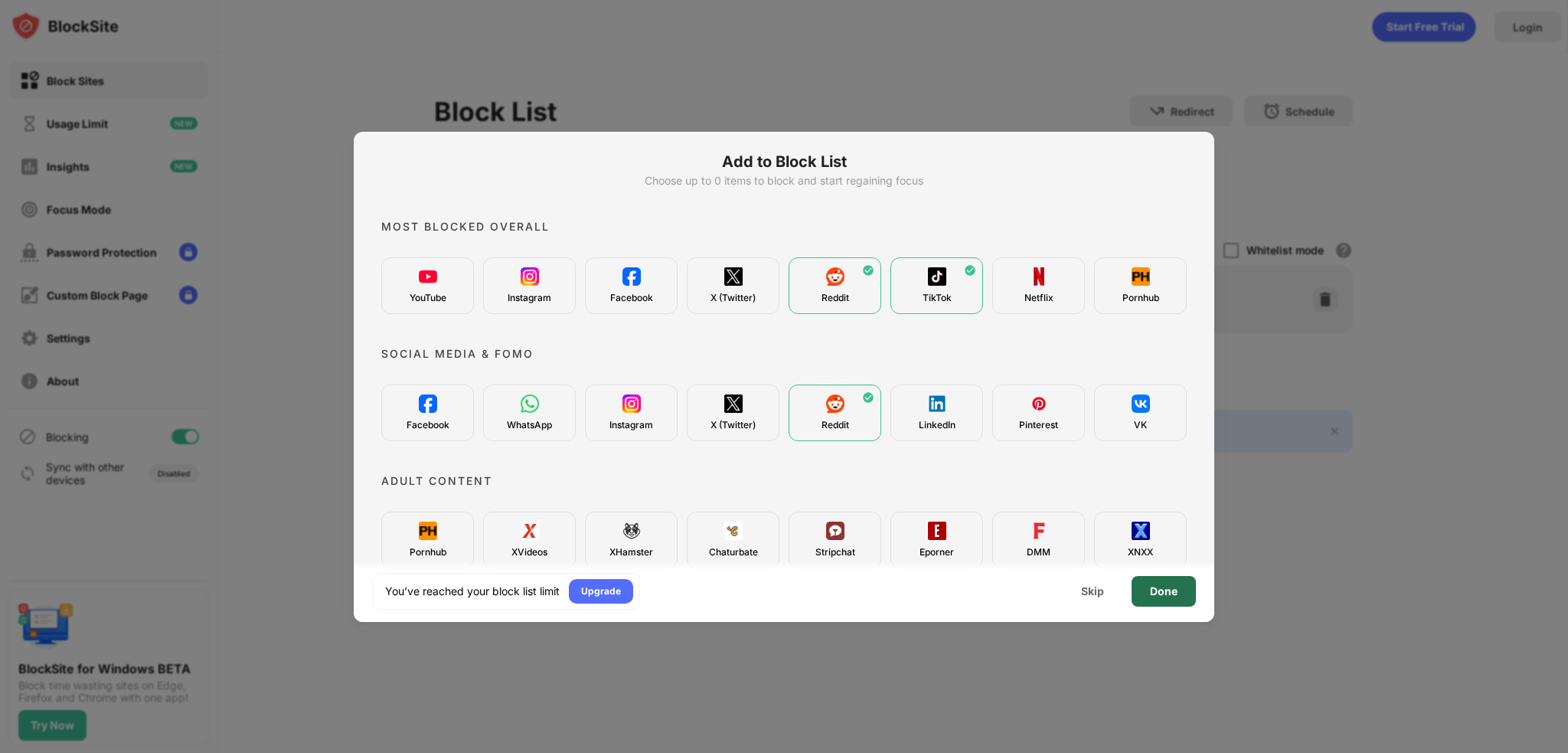 click on "Done" at bounding box center [1164, 591] 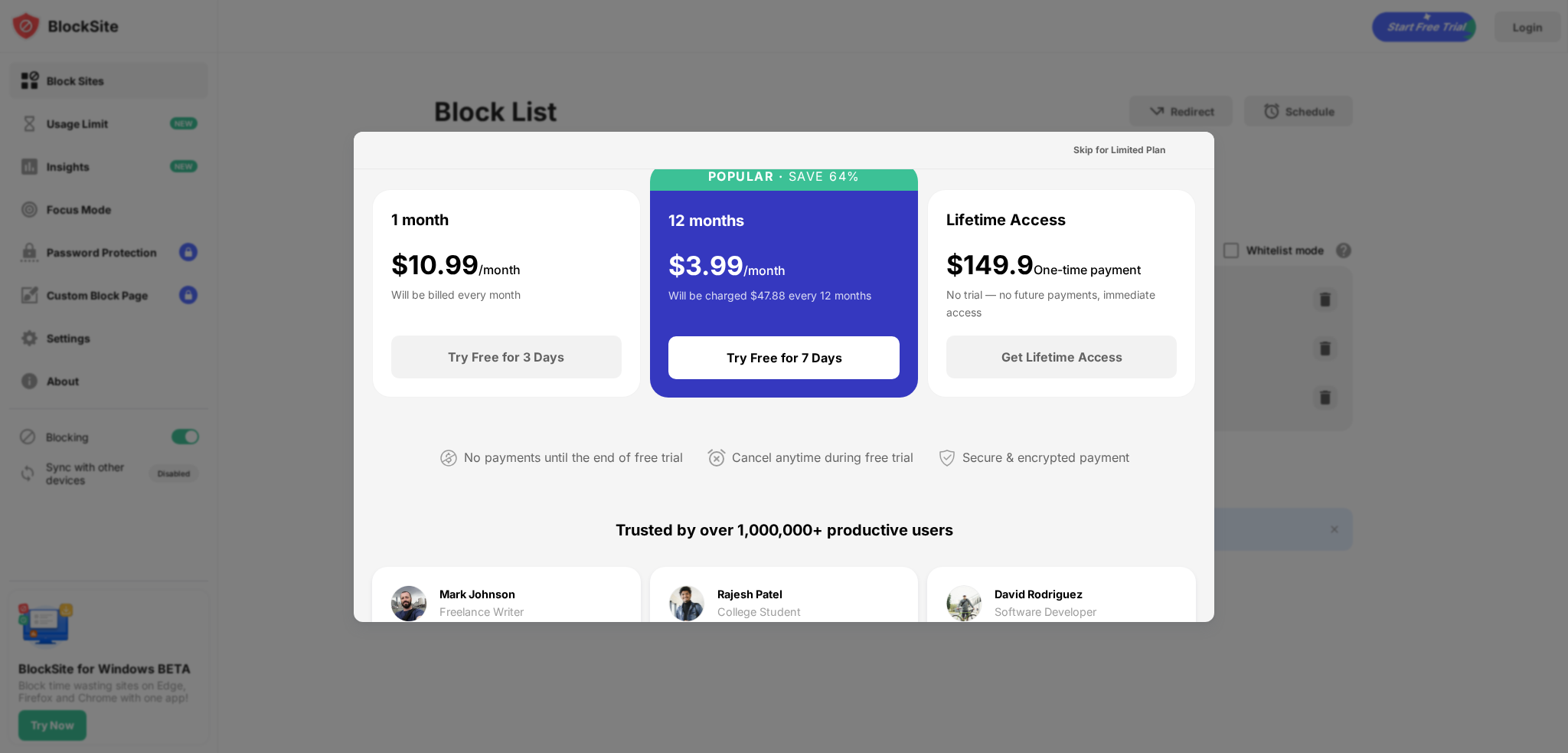 scroll, scrollTop: 0, scrollLeft: 0, axis: both 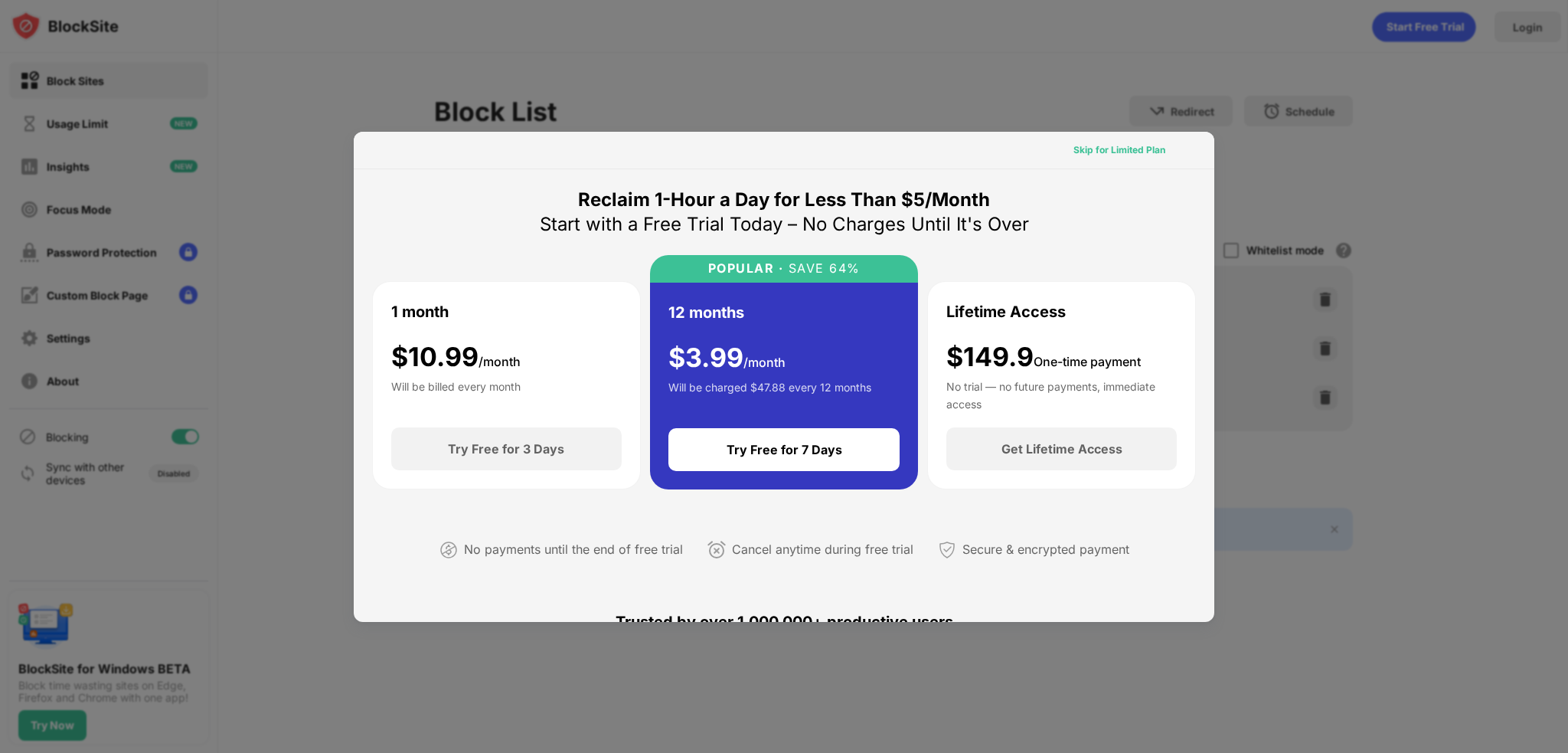 click on "Skip for Limited Plan" at bounding box center [1119, 150] 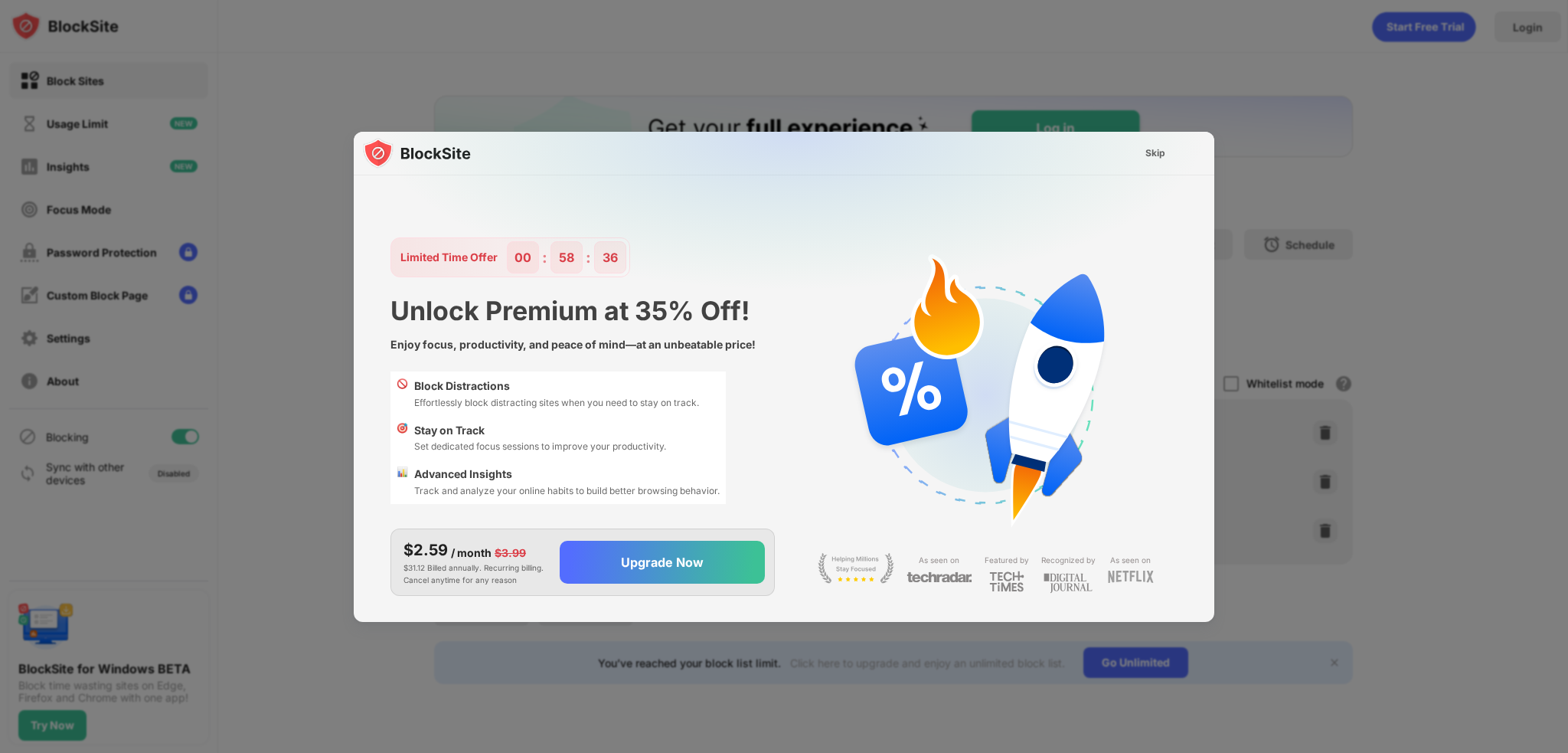 scroll, scrollTop: 0, scrollLeft: 0, axis: both 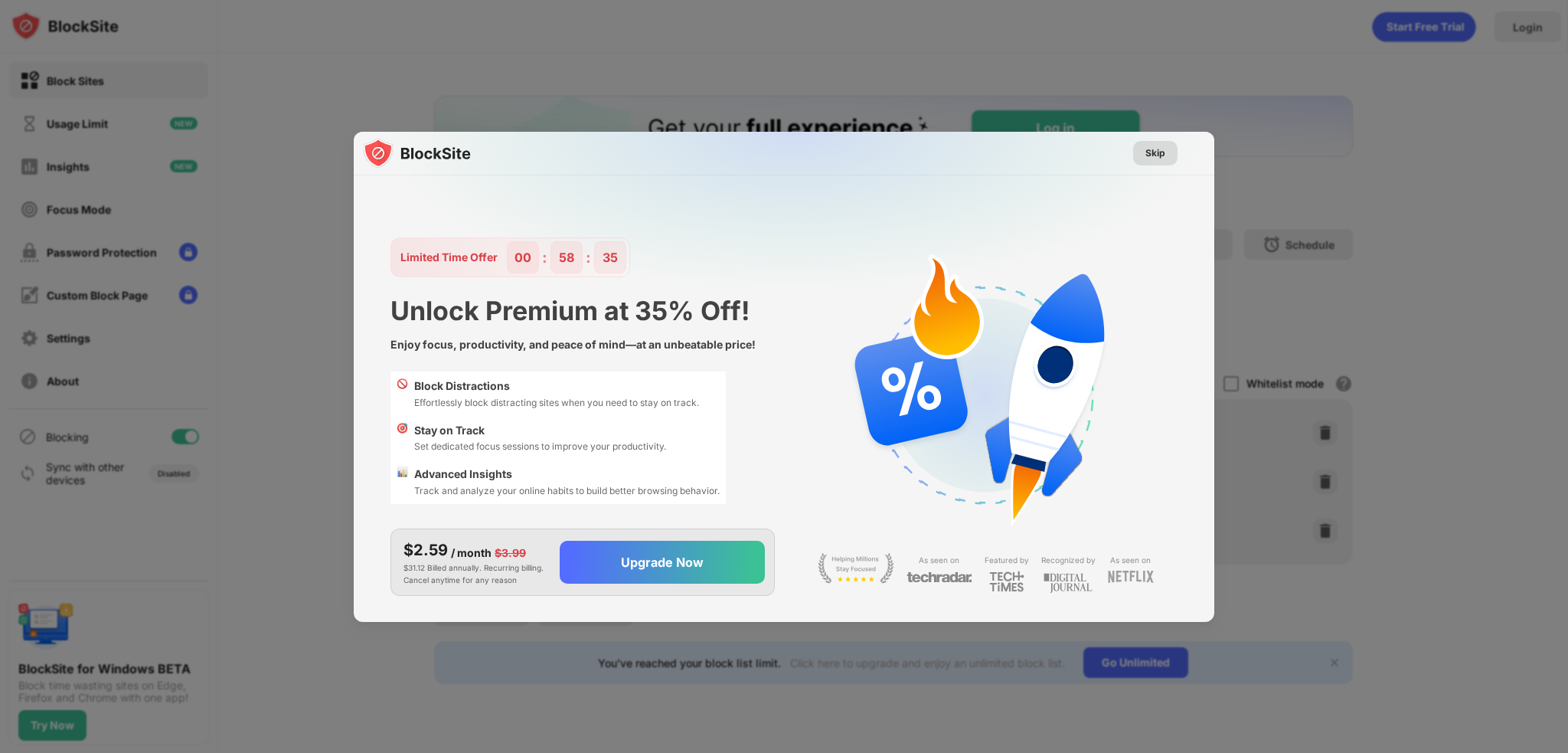 click on "Skip" at bounding box center [1155, 153] 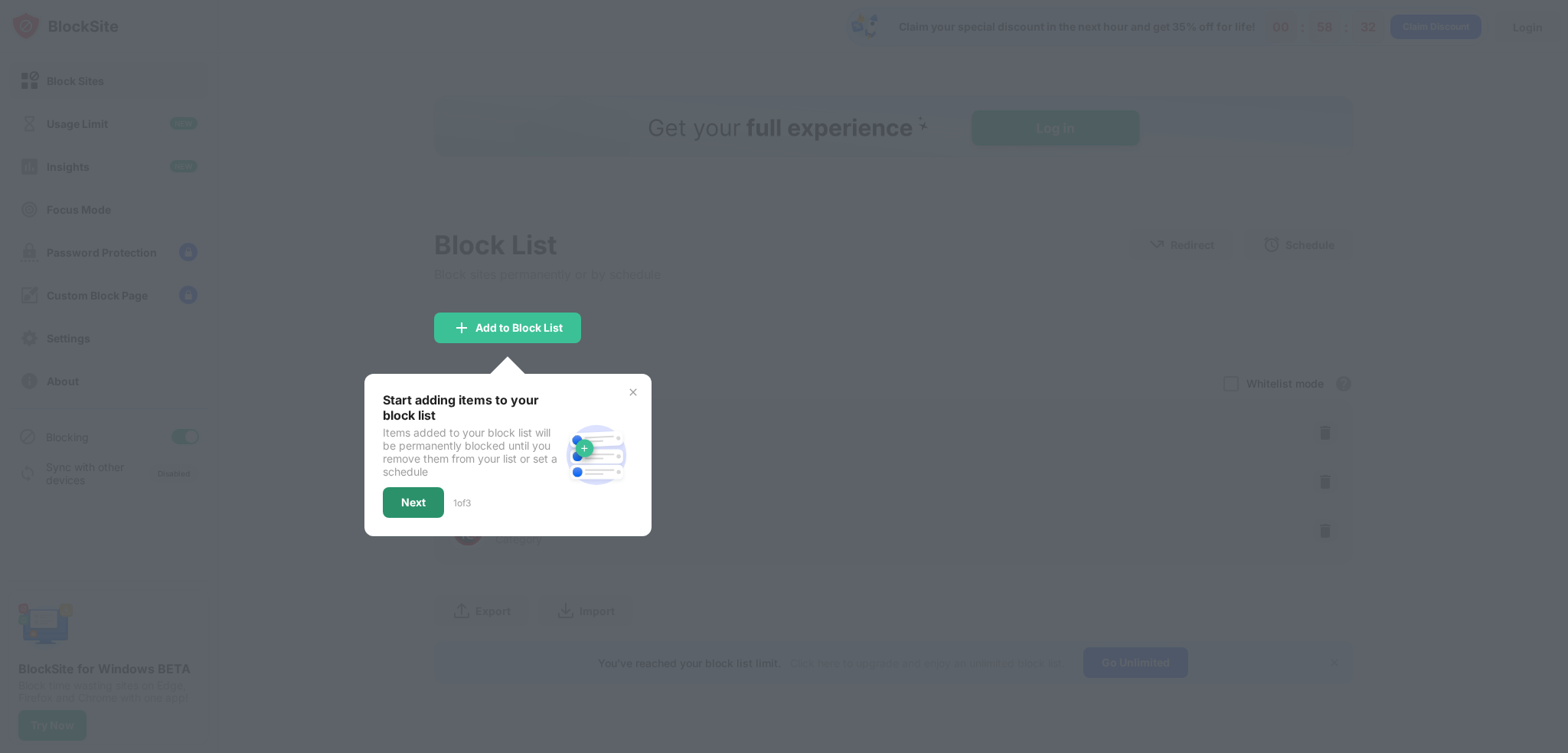 click on "Next" at bounding box center (413, 503) 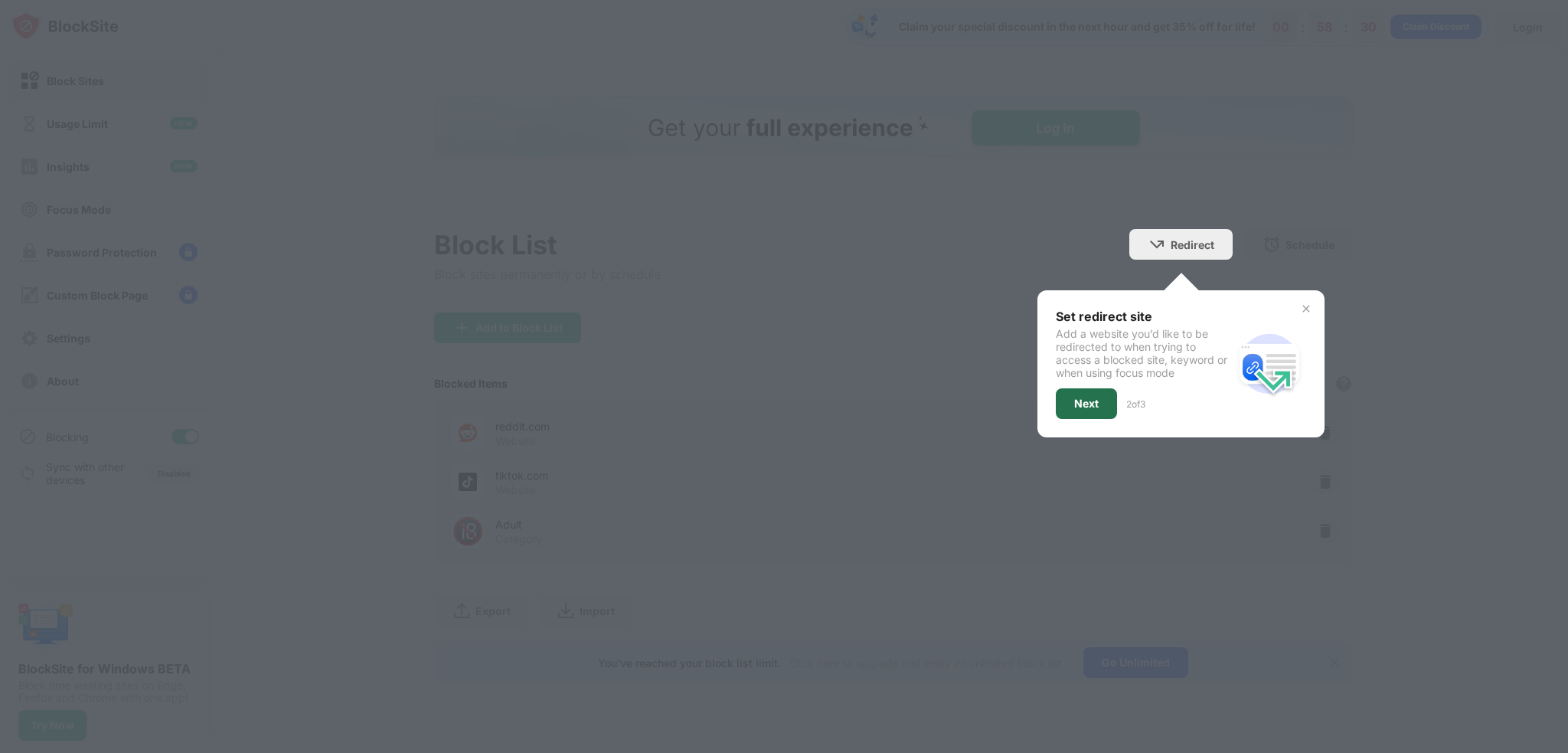 click on "Next" at bounding box center (1086, 404) 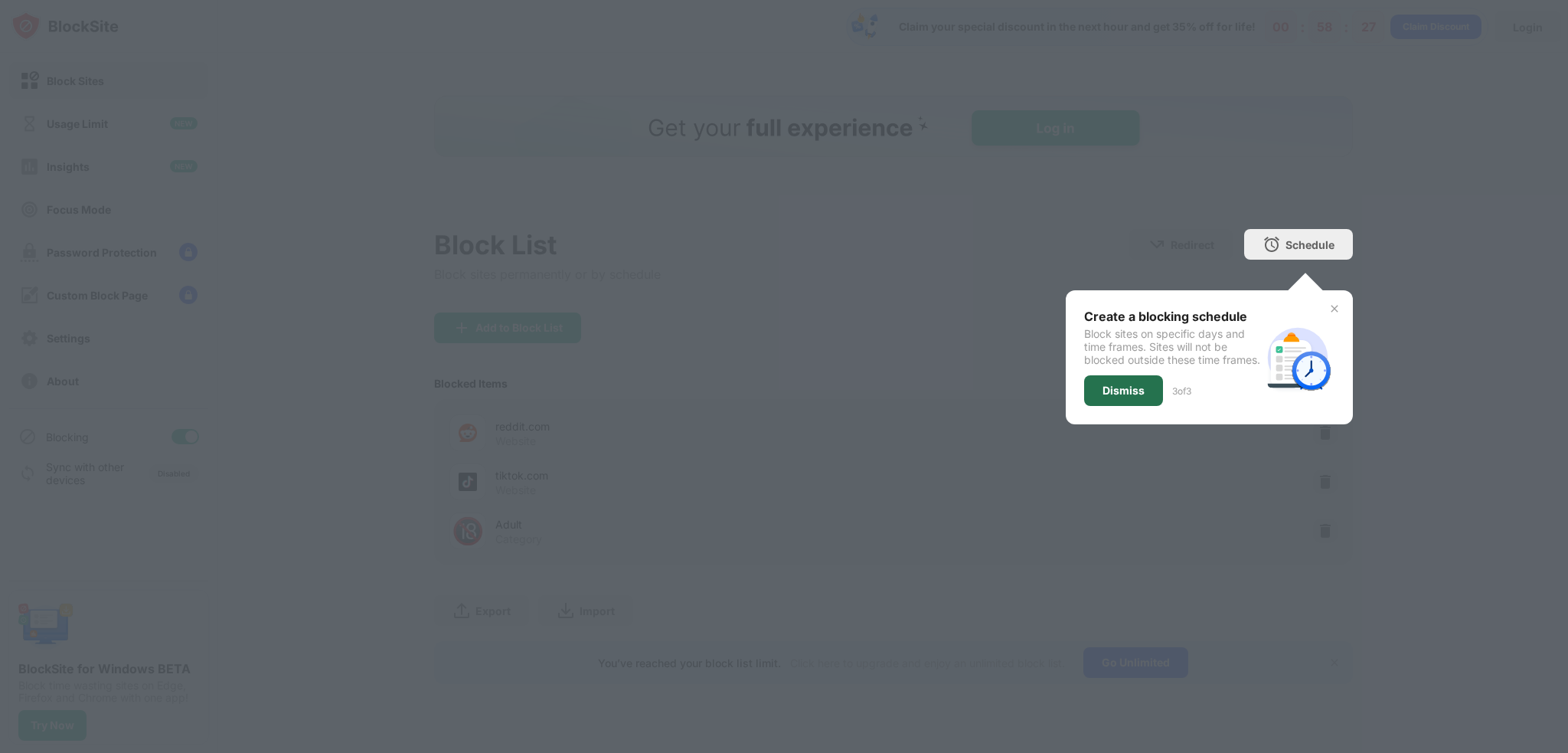 click on "Dismiss" at bounding box center [1123, 391] 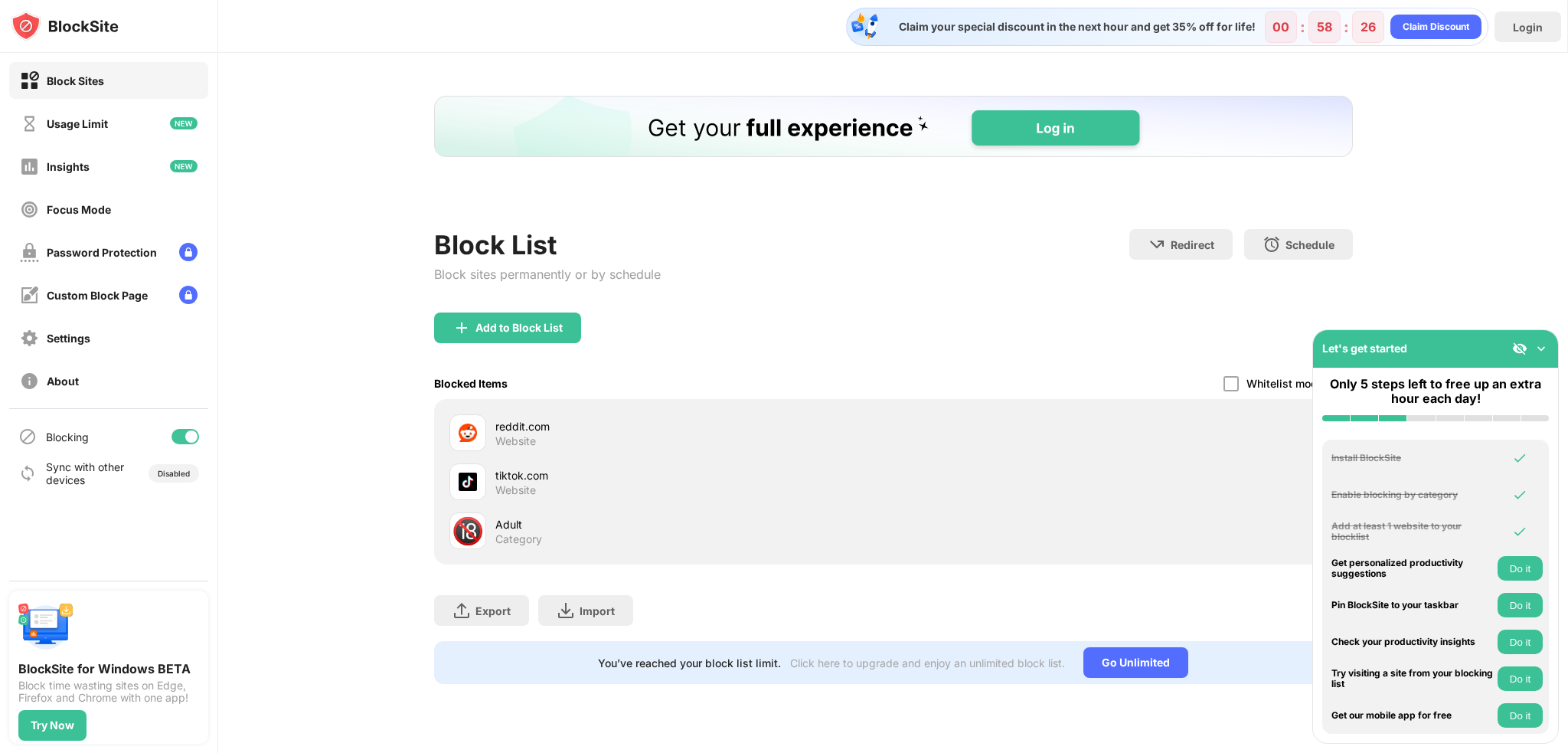 scroll, scrollTop: 0, scrollLeft: 0, axis: both 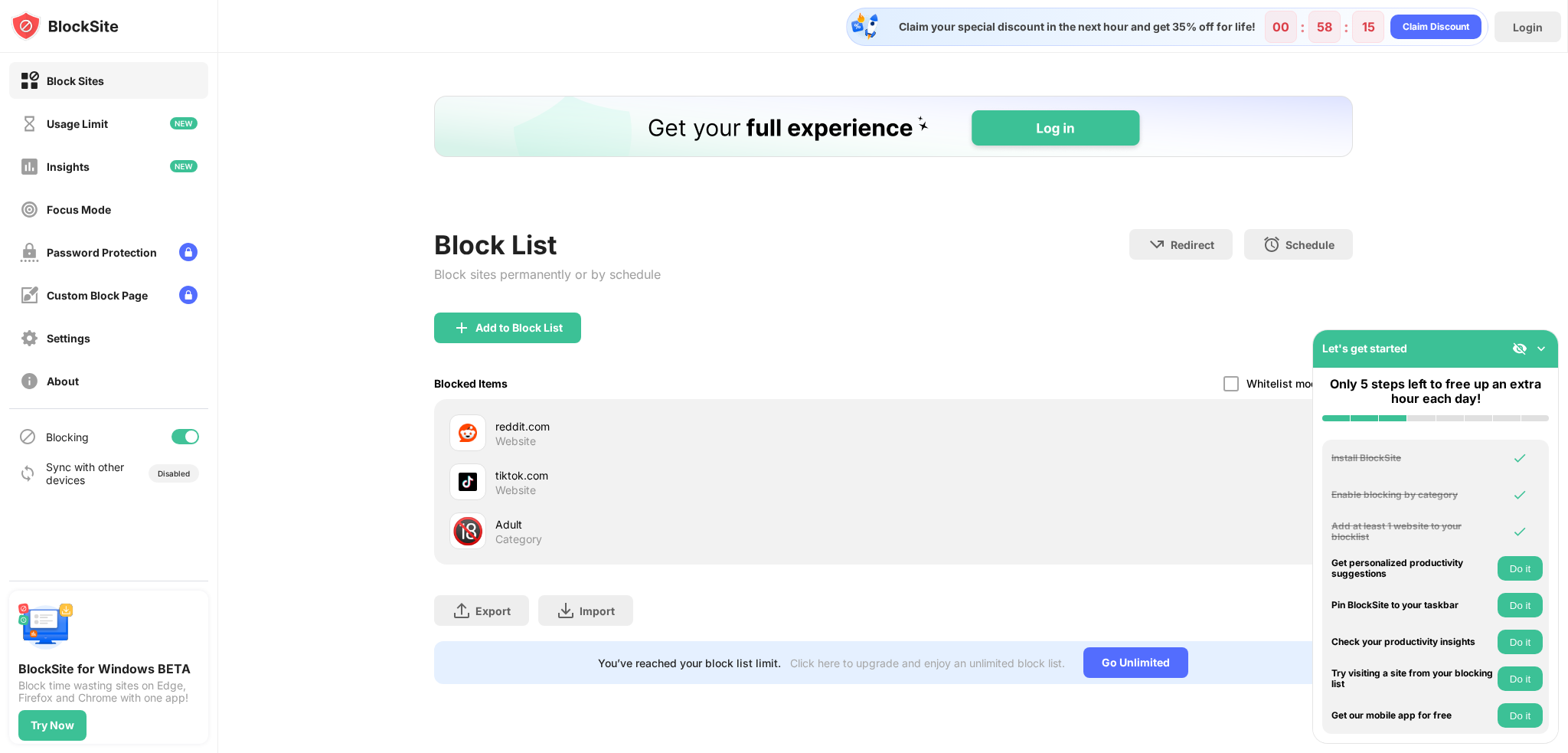 click on "Do it" at bounding box center [1520, 679] 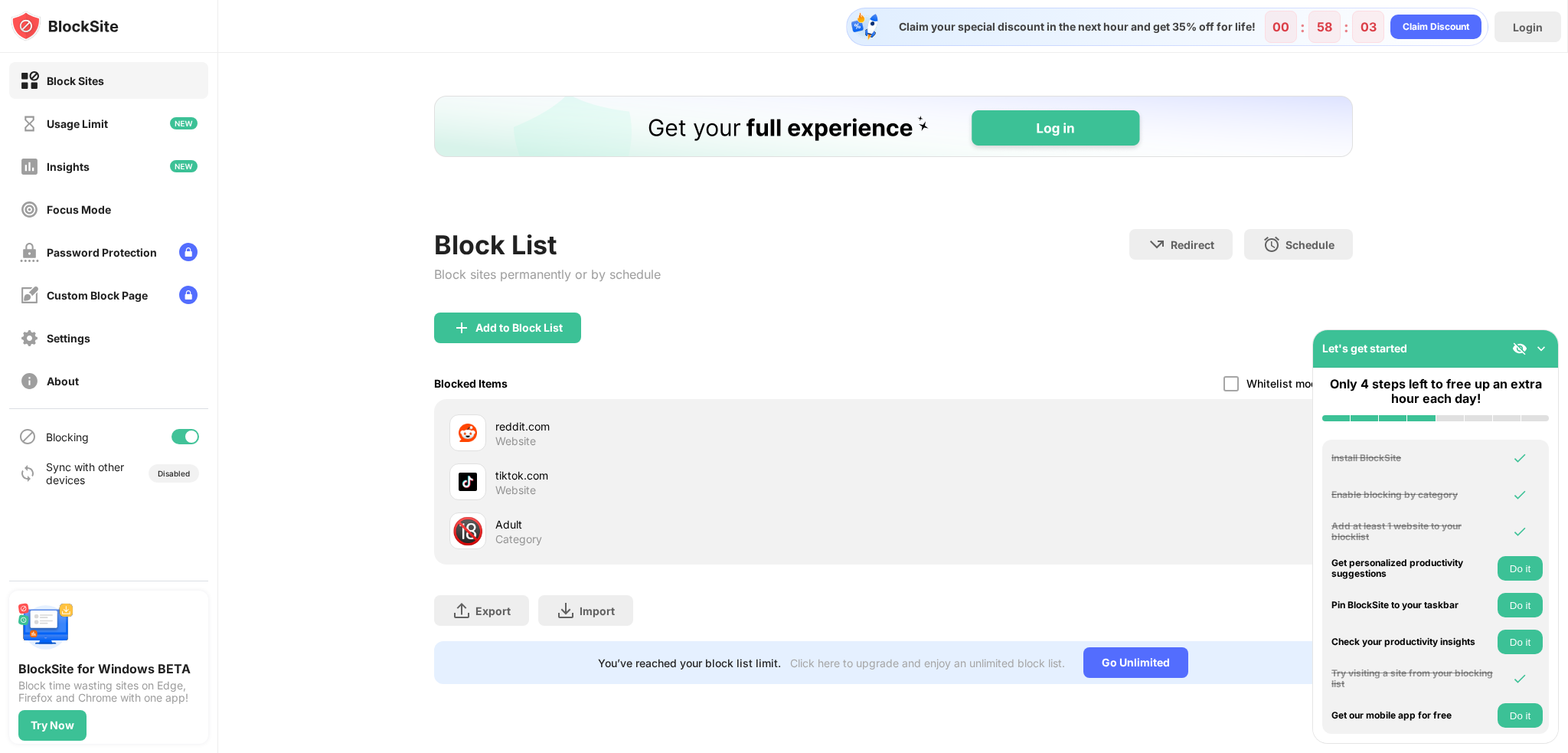 click on "Block List Block sites permanently or by schedule Redirect Choose a site to be redirected to when blocking is active Schedule Select which days and timeframes the block list will be active." at bounding box center [893, 270] 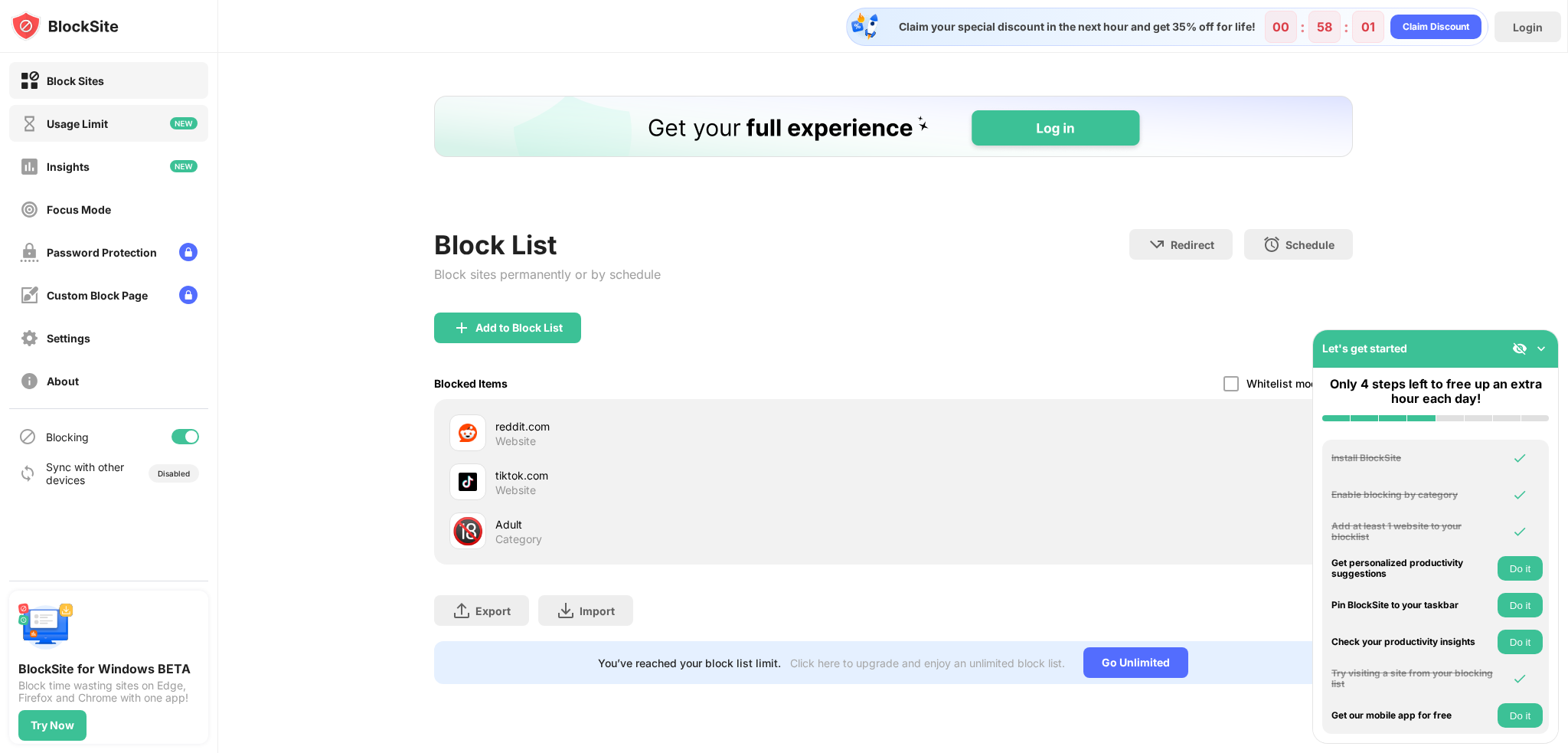 click on "Usage Limit" at bounding box center [77, 123] 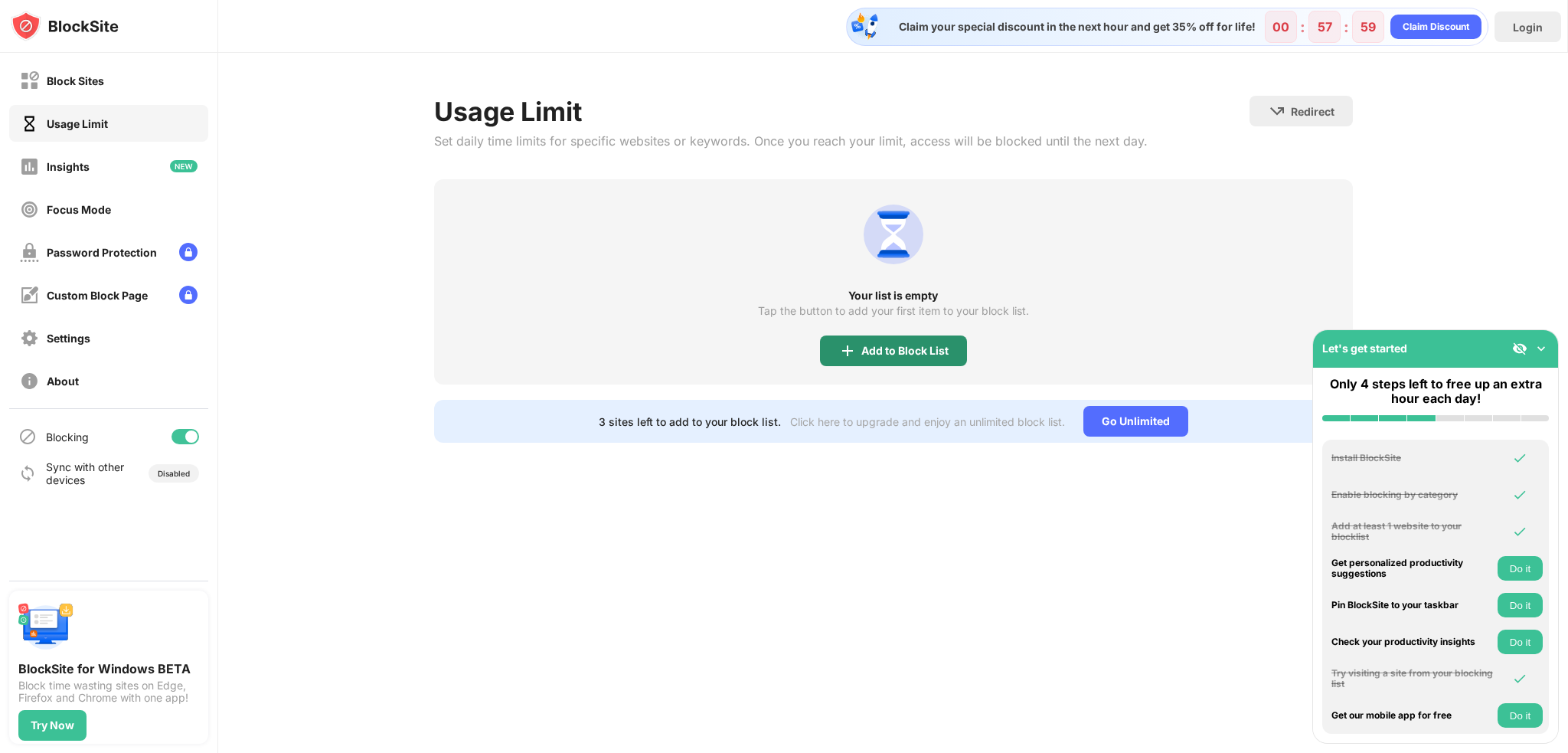 click on "Add to Block List" at bounding box center (905, 351) 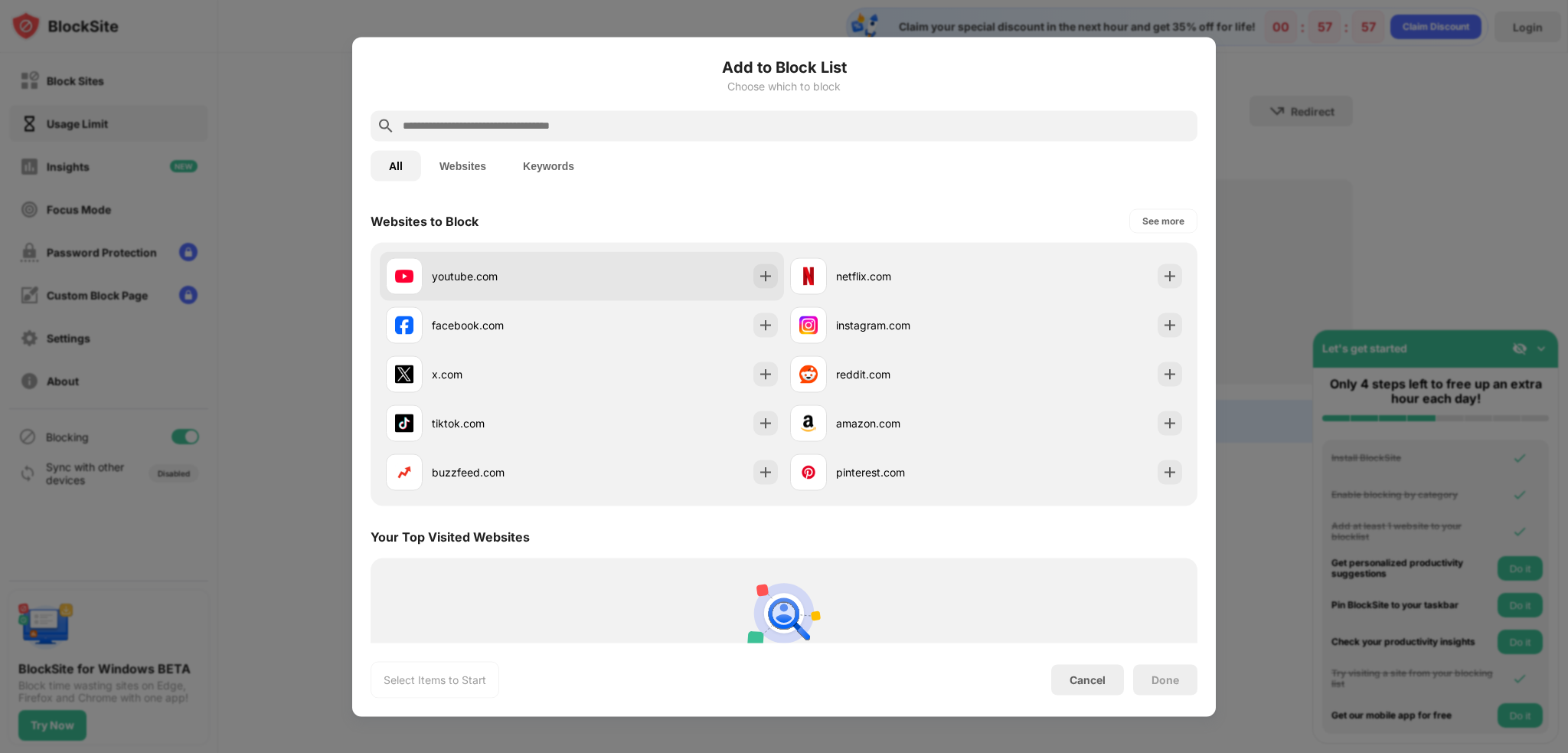 click on "youtube.com" at bounding box center [582, 276] 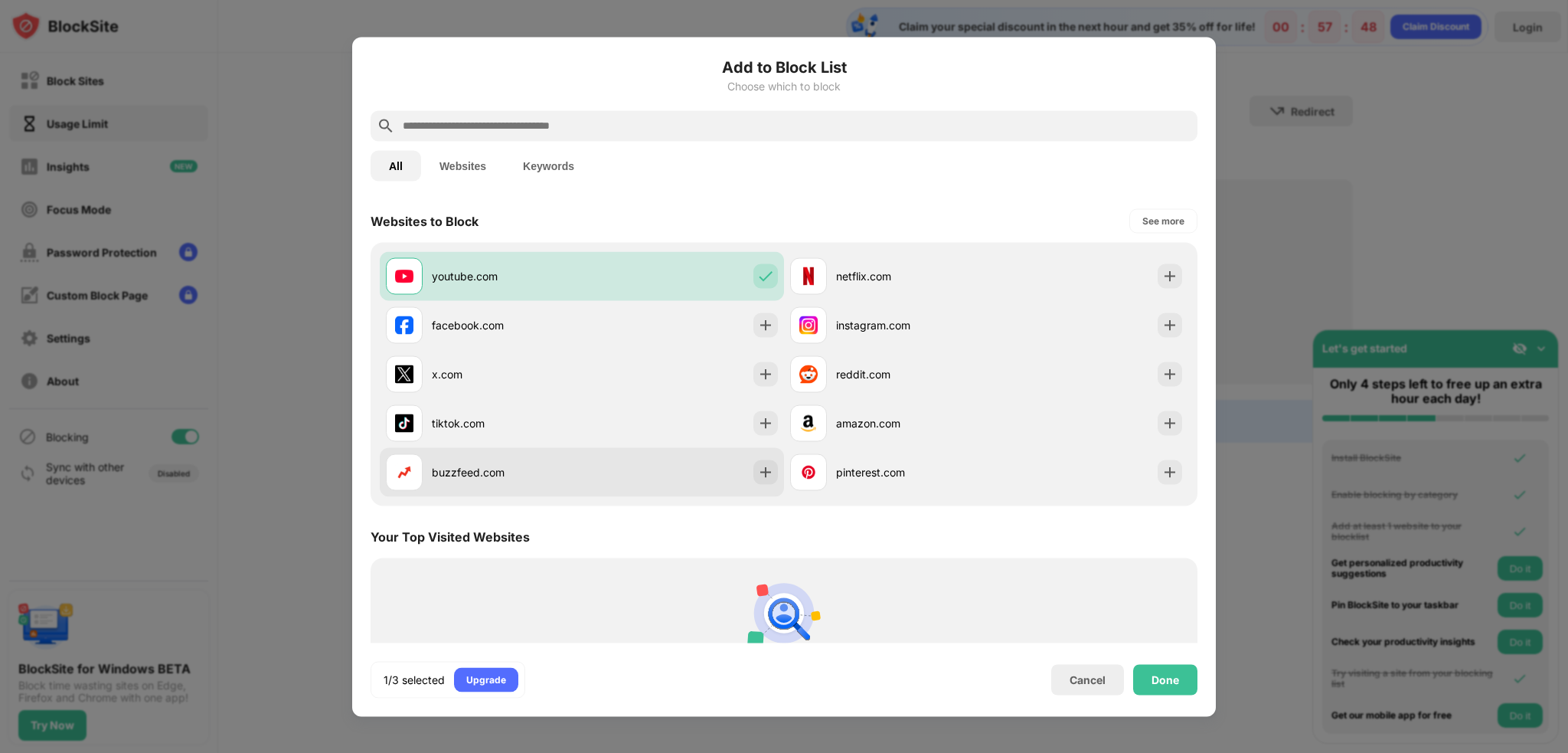 scroll, scrollTop: 0, scrollLeft: 0, axis: both 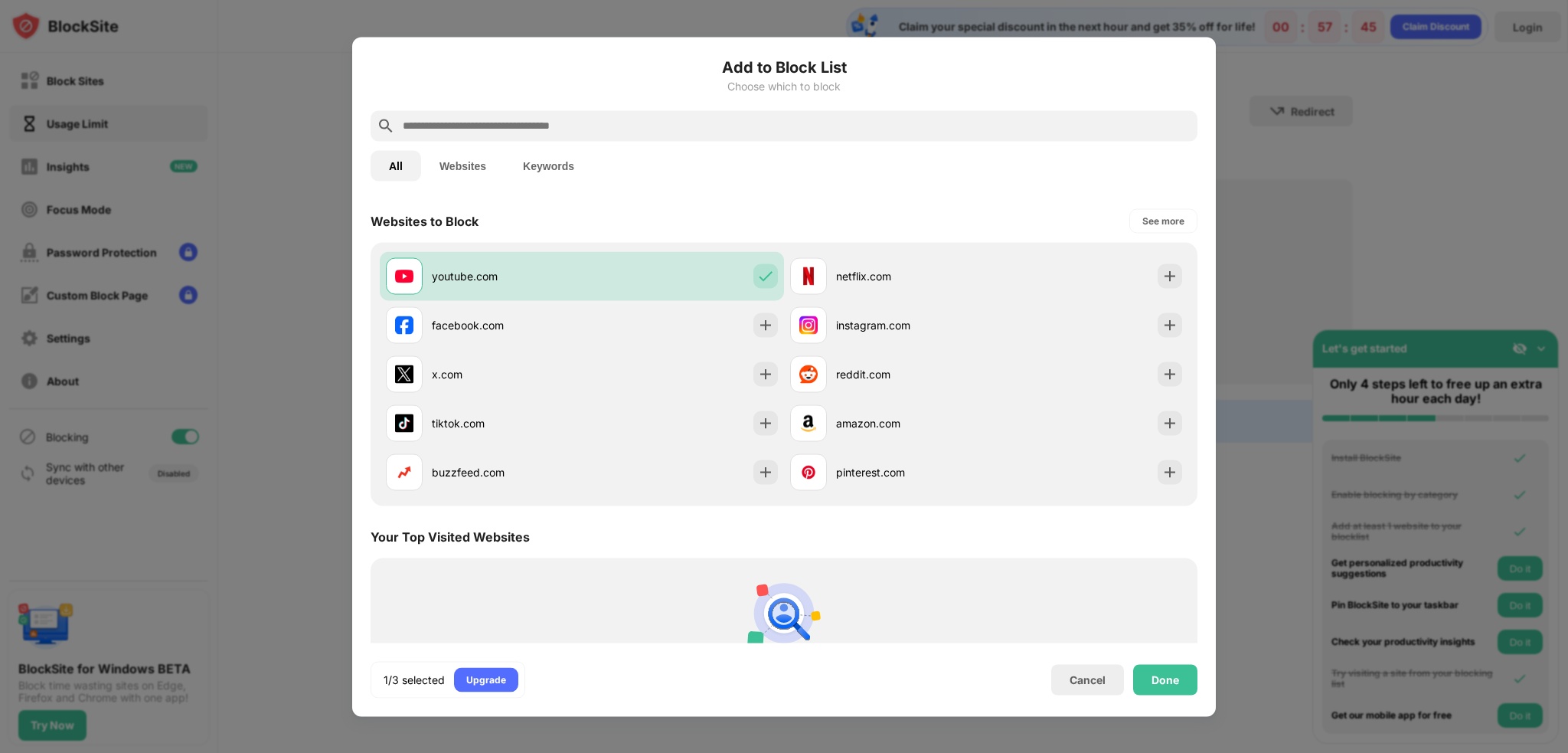 click on "Keywords" at bounding box center [548, 165] 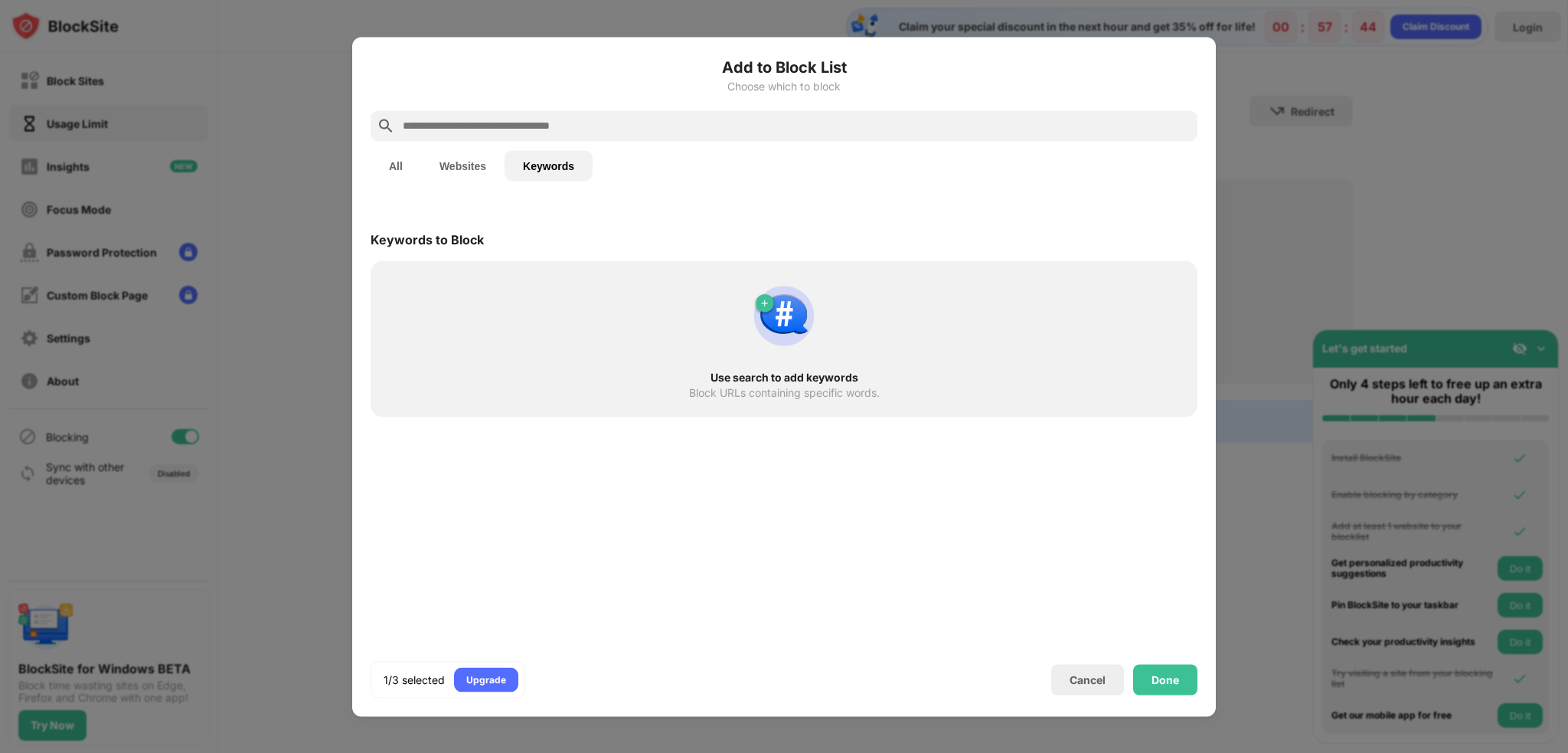 click at bounding box center [796, 126] 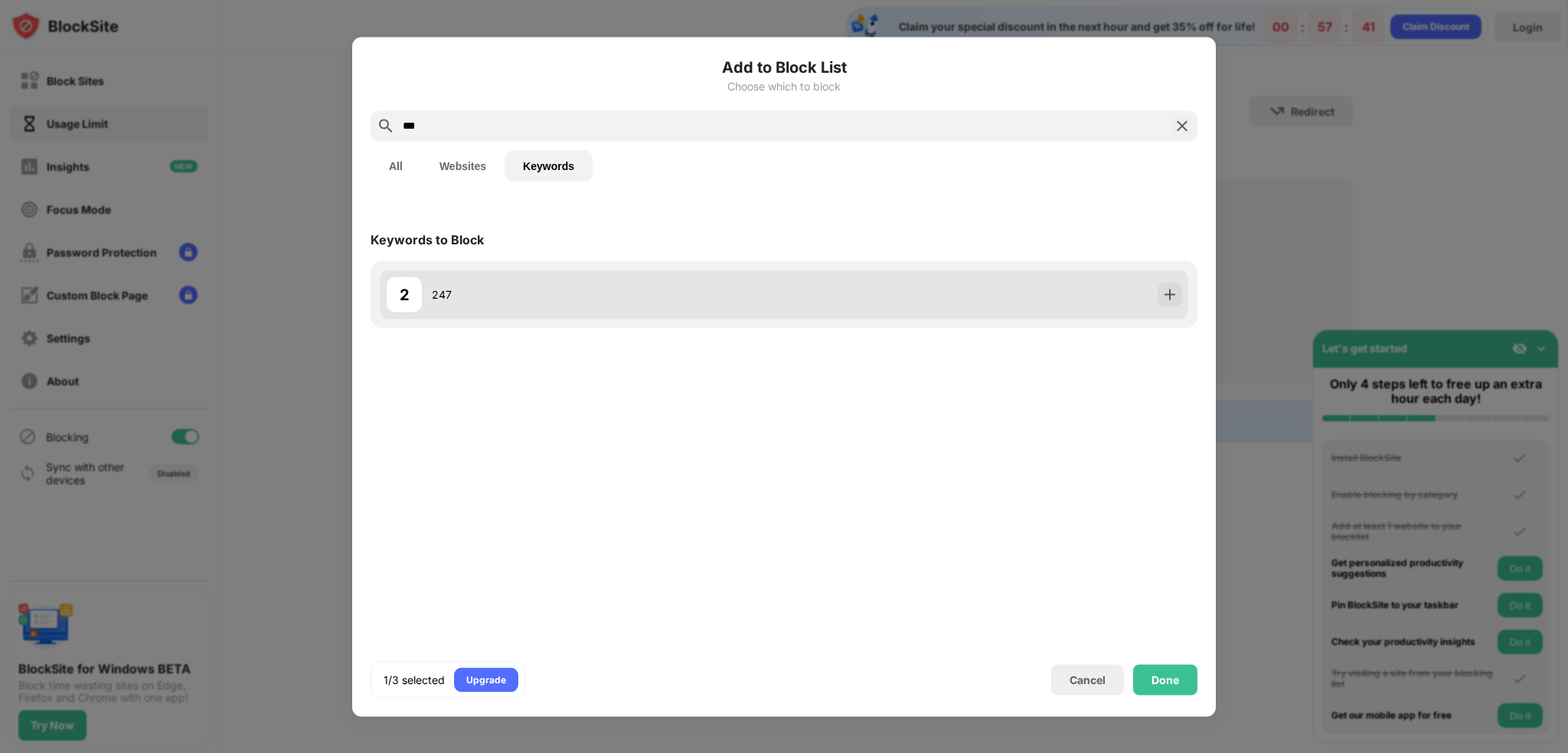 type on "***" 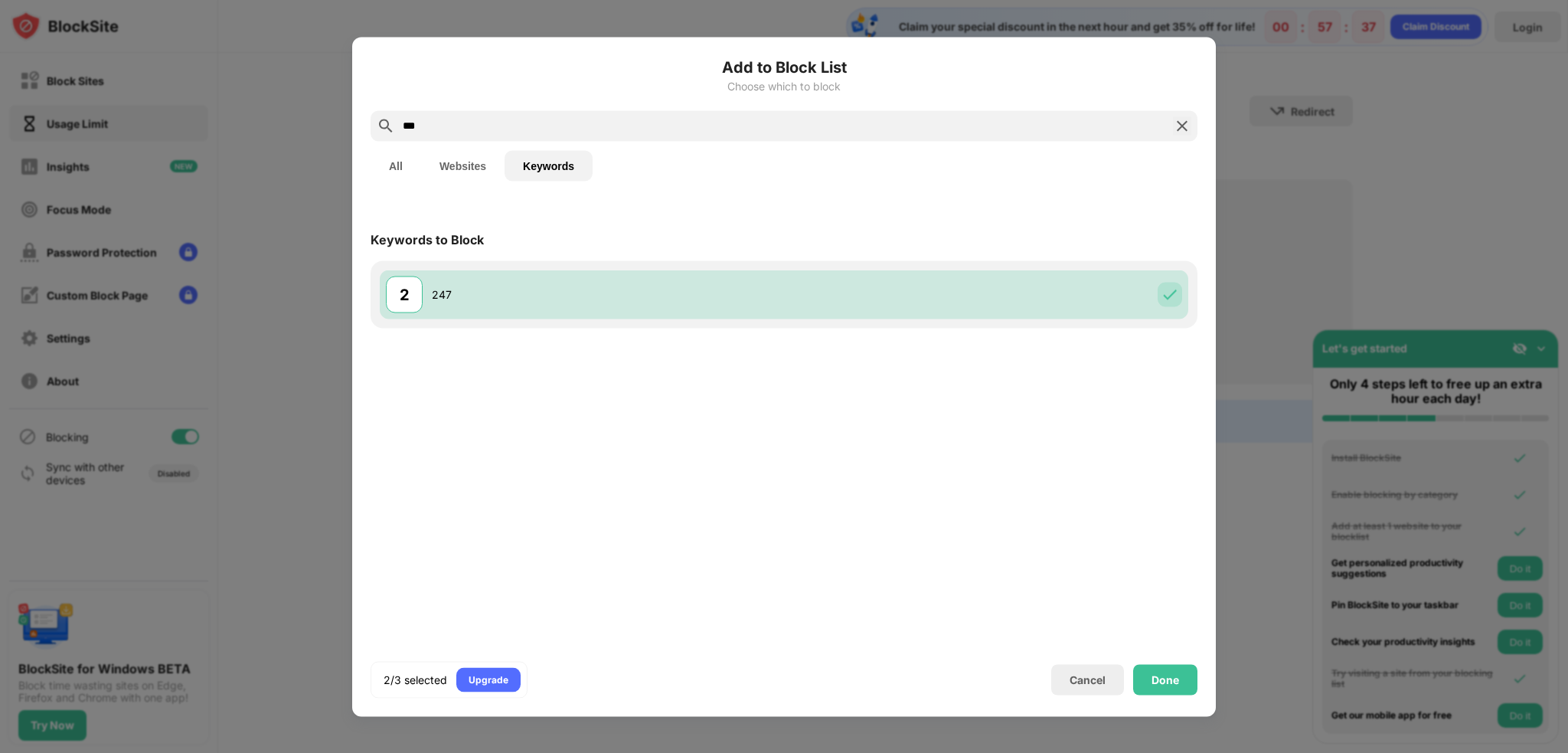 click on "All" at bounding box center (396, 165) 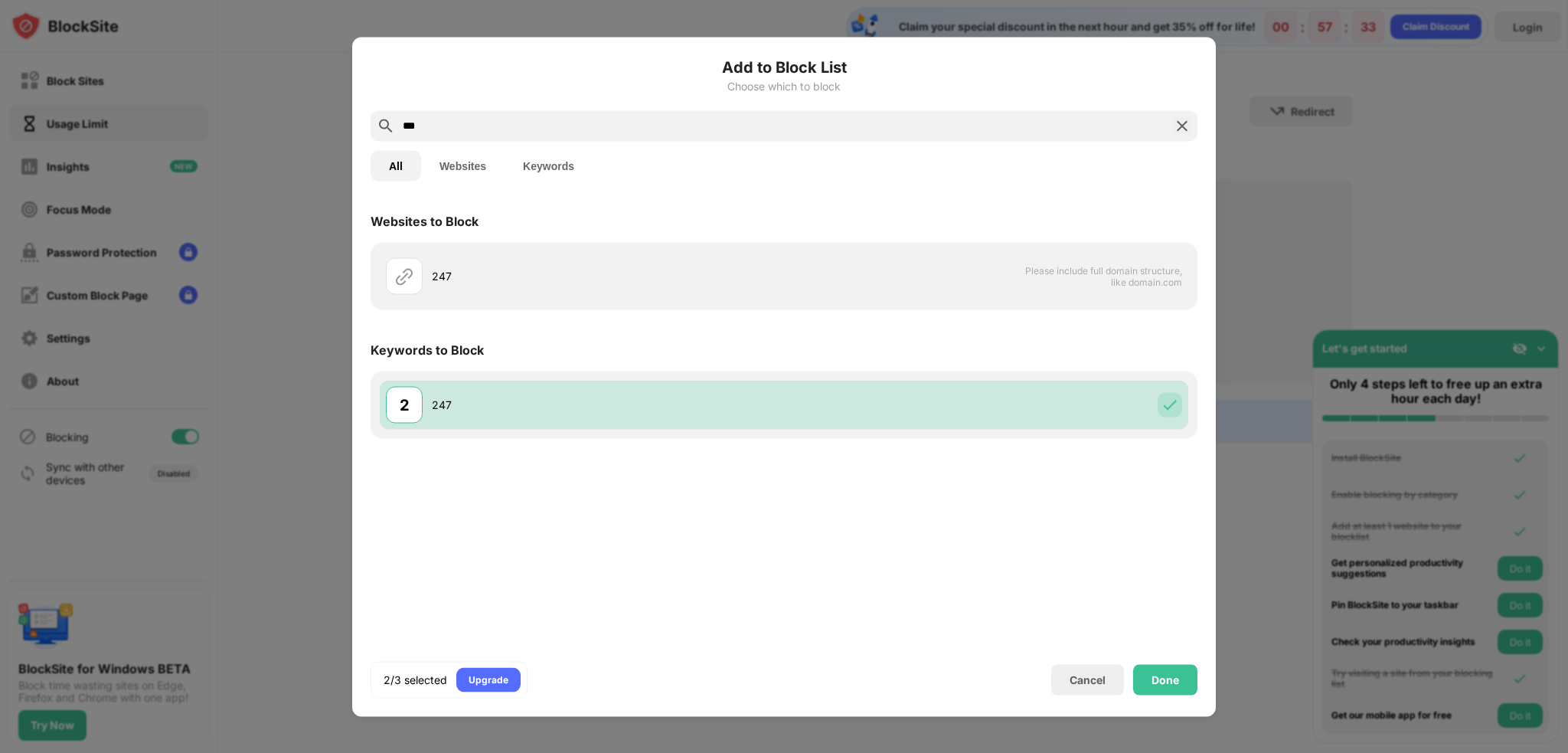 click on "Websites" at bounding box center [462, 165] 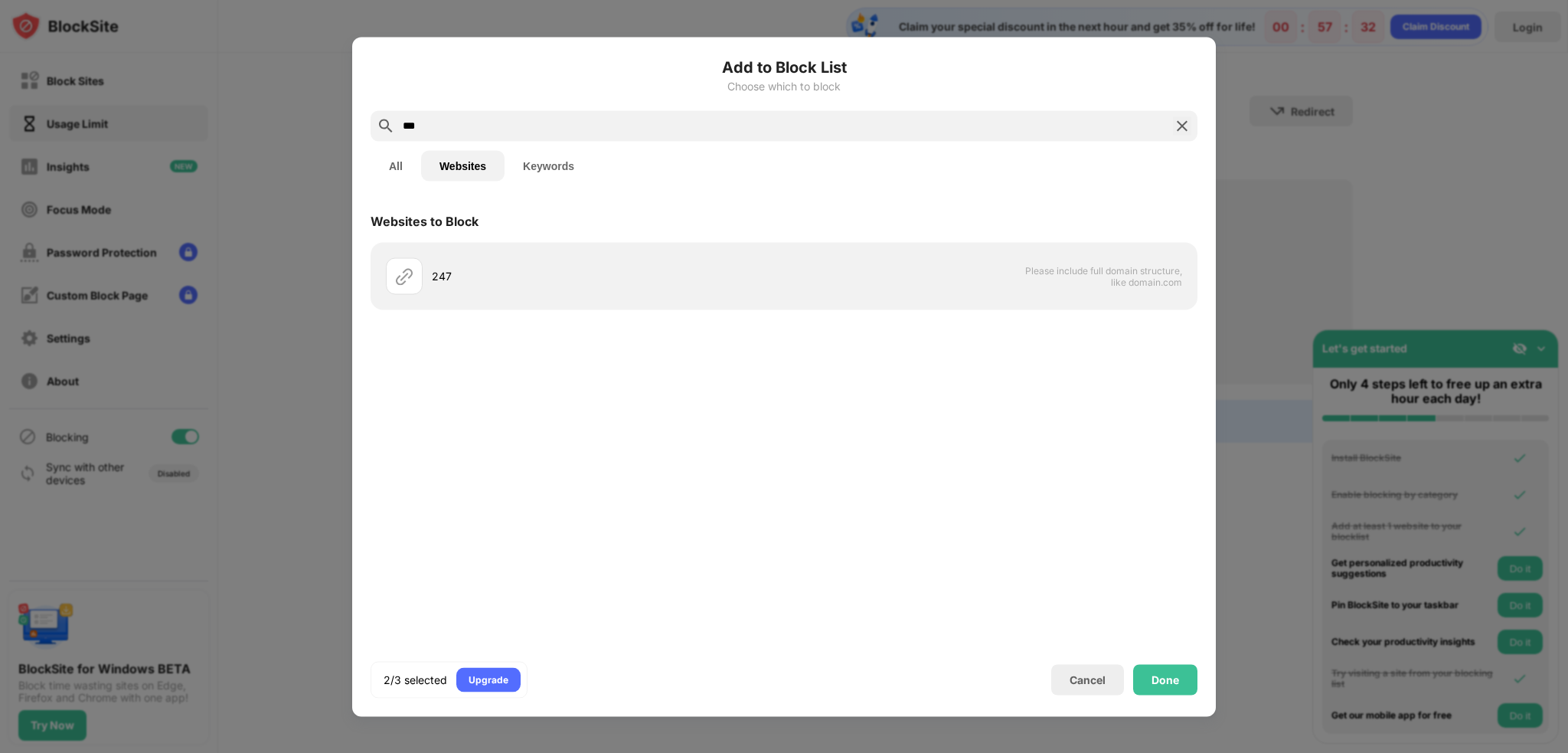click on "All" at bounding box center (396, 165) 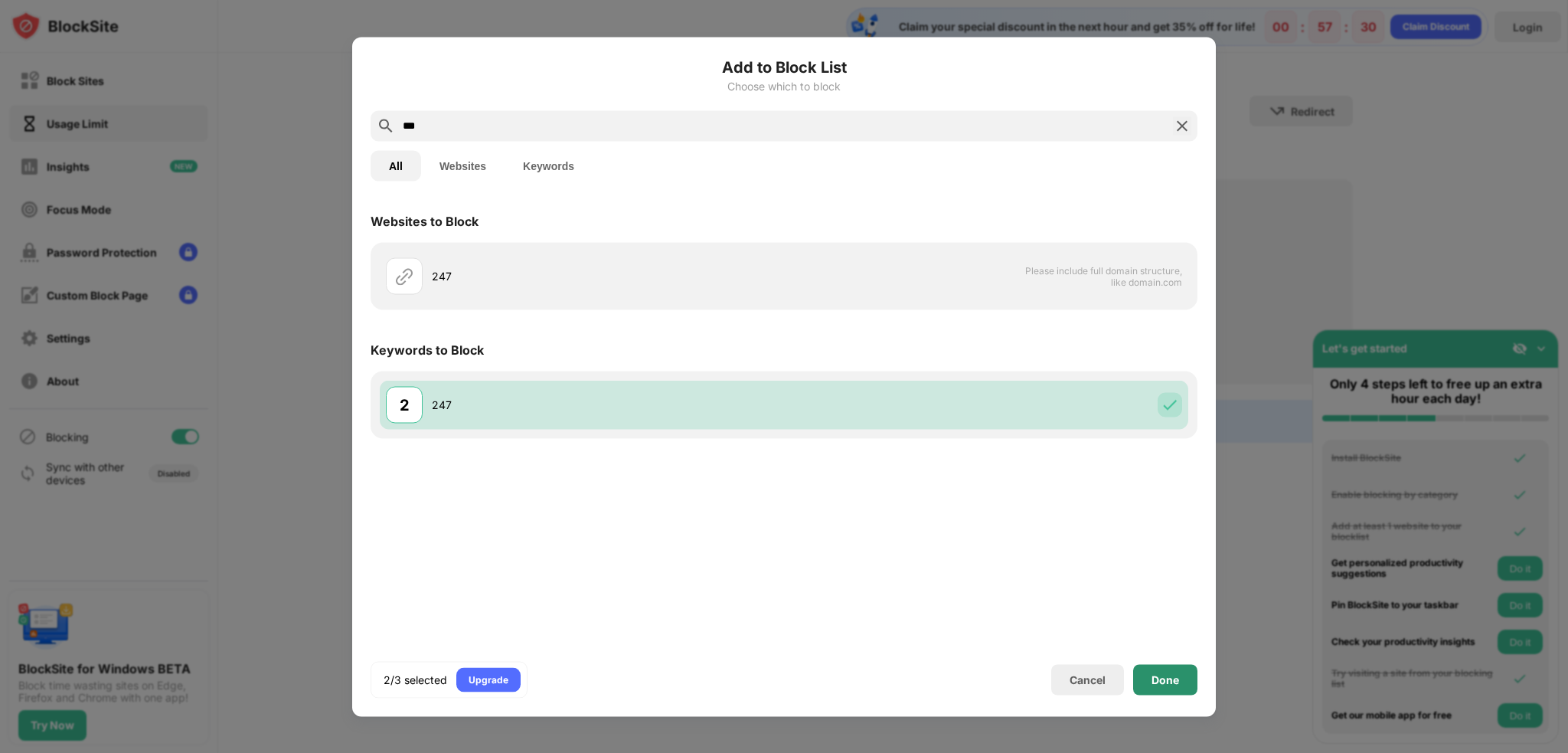 click on "Done" at bounding box center [1165, 679] 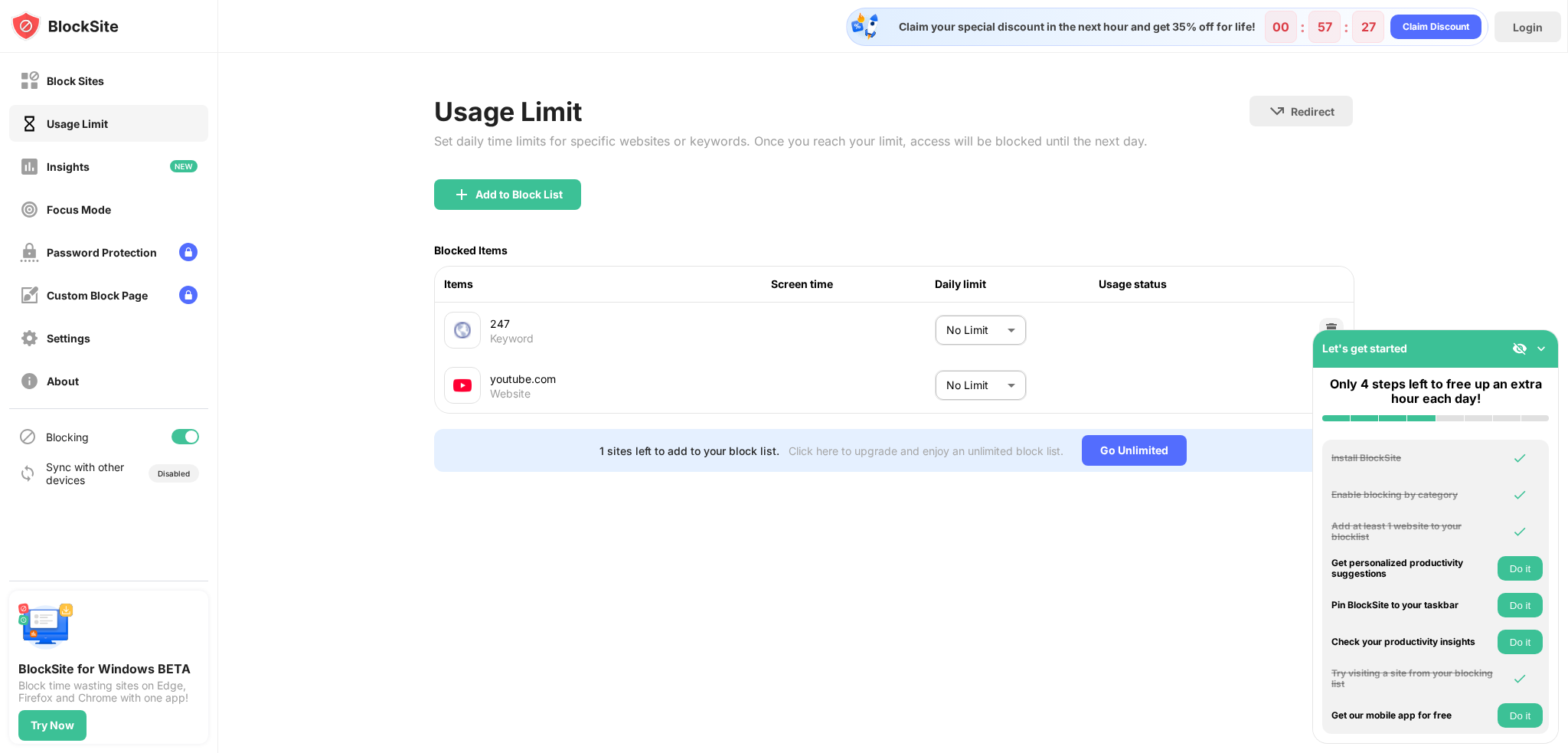 click on "Block Sites Usage Limit Insights Focus Mode Password Protection Custom Block Page Settings About Blocking Sync with other devices Disabled BlockSite for Windows BETA Block time wasting sites on Edge, Firefox and Chrome with one app! Try Now Let's get started Only 4 steps left to free up an extra hour each day! Install BlockSite Enable blocking by category Add at least 1 website to your blocklist Get personalized productivity suggestions Do it Pin BlockSite to your taskbar Do it Check your productivity insights Do it Try visiting a site from your blocking list Get our mobile app for free Do it Claim your special discount in the next hour and get [PERCENTAGE]% off for life! [TIME] Claim Discount Login Usage Limit Set daily time limits for specific websites or keywords. Once you reach your limit, access will be blocked until the next day. Redirect Choose a site to be redirected to when blocking is active Add to Block List Blocked Items Items Screen time Daily limit Usage status [NUMBER] Keyword No Limit ******** ​ ​" at bounding box center (784, 376) 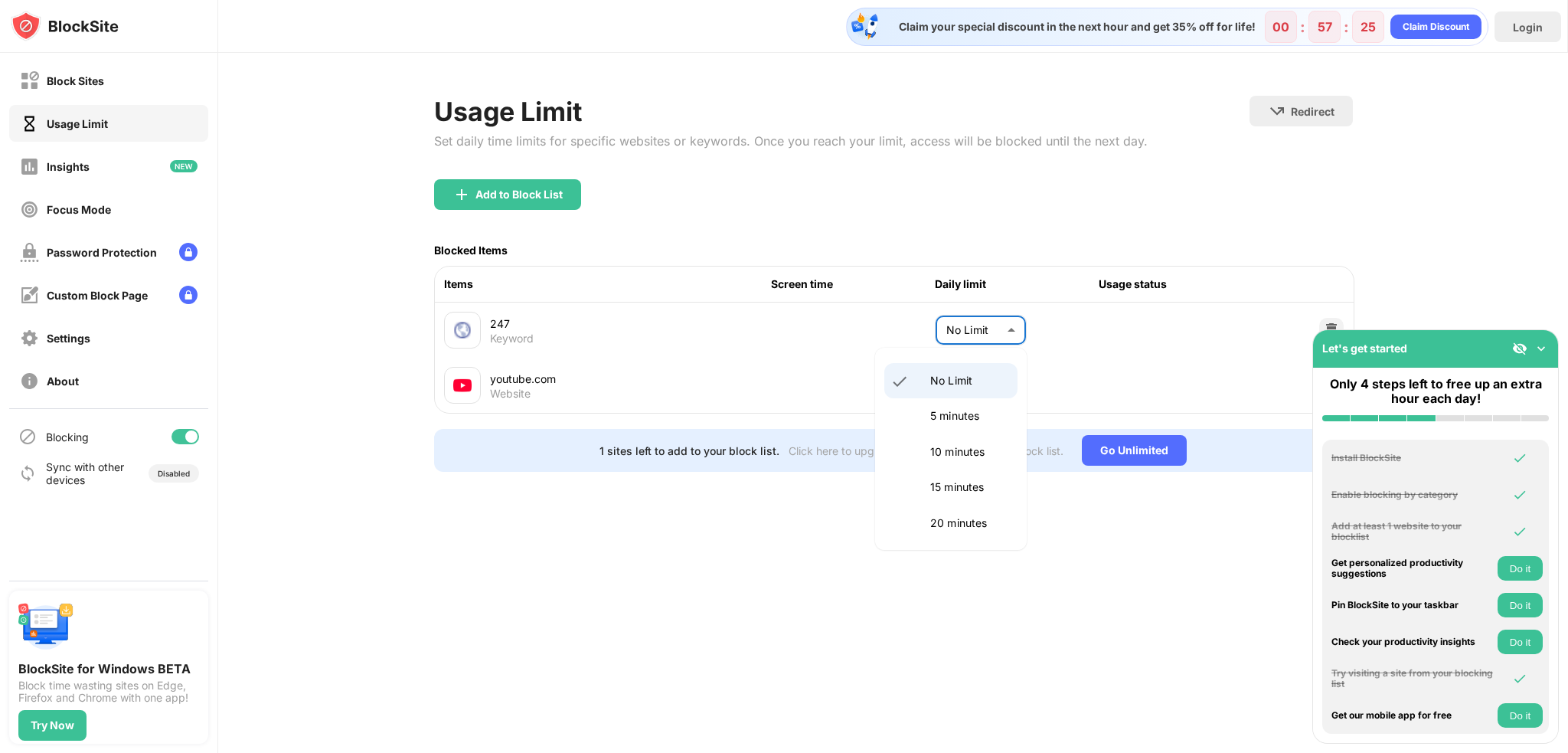 click on "5 minutes" at bounding box center (969, 416) 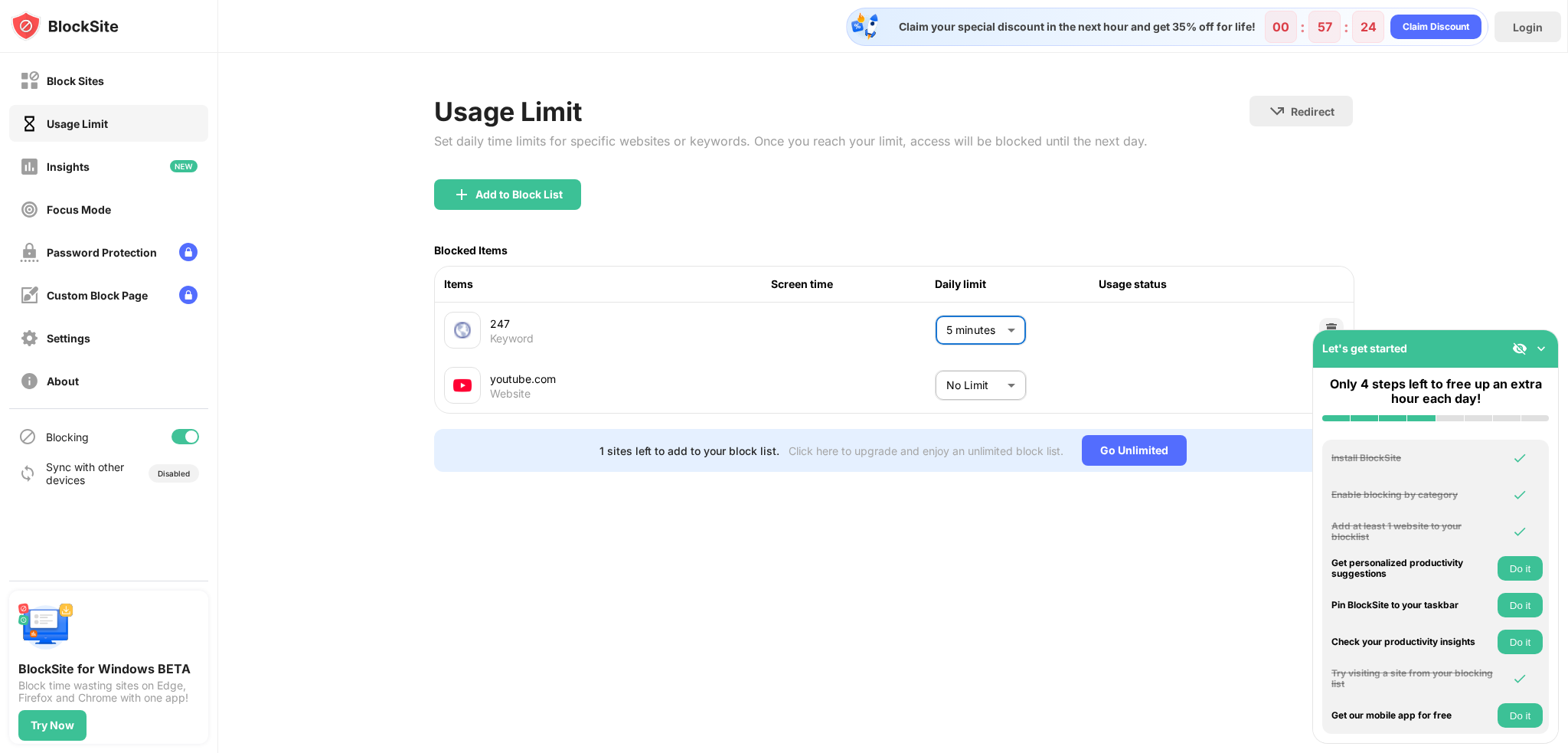 click on "Block Sites Usage Limit Insights Focus Mode Password Protection Custom Block Page Settings About Blocking Sync with other devices Disabled BlockSite for Windows BETA Block time wasting sites on Edge, Firefox and Chrome with one app! Try Now Let's get started Only 4 steps left to free up an extra hour each day! Install BlockSite Enable blocking by category Add at least 1 website to your blocklist Get personalized productivity suggestions Do it Pin BlockSite to your taskbar Do it Check your productivity insights Do it Try visiting a site from your blocking list Get our mobile app for free Do it Claim your special discount in the next hour and get [PERCENTAGE]% off for life! [TIME] Claim Discount Login Usage Limit Set daily time limits for specific websites or keywords. Once you reach your limit, access will be blocked until the next day. Redirect Choose a site to be redirected to when blocking is active Add to Block List Blocked Items Items Screen time Daily limit Usage status [NUMBER] Keyword [TIME] * ​ Website" at bounding box center [784, 376] 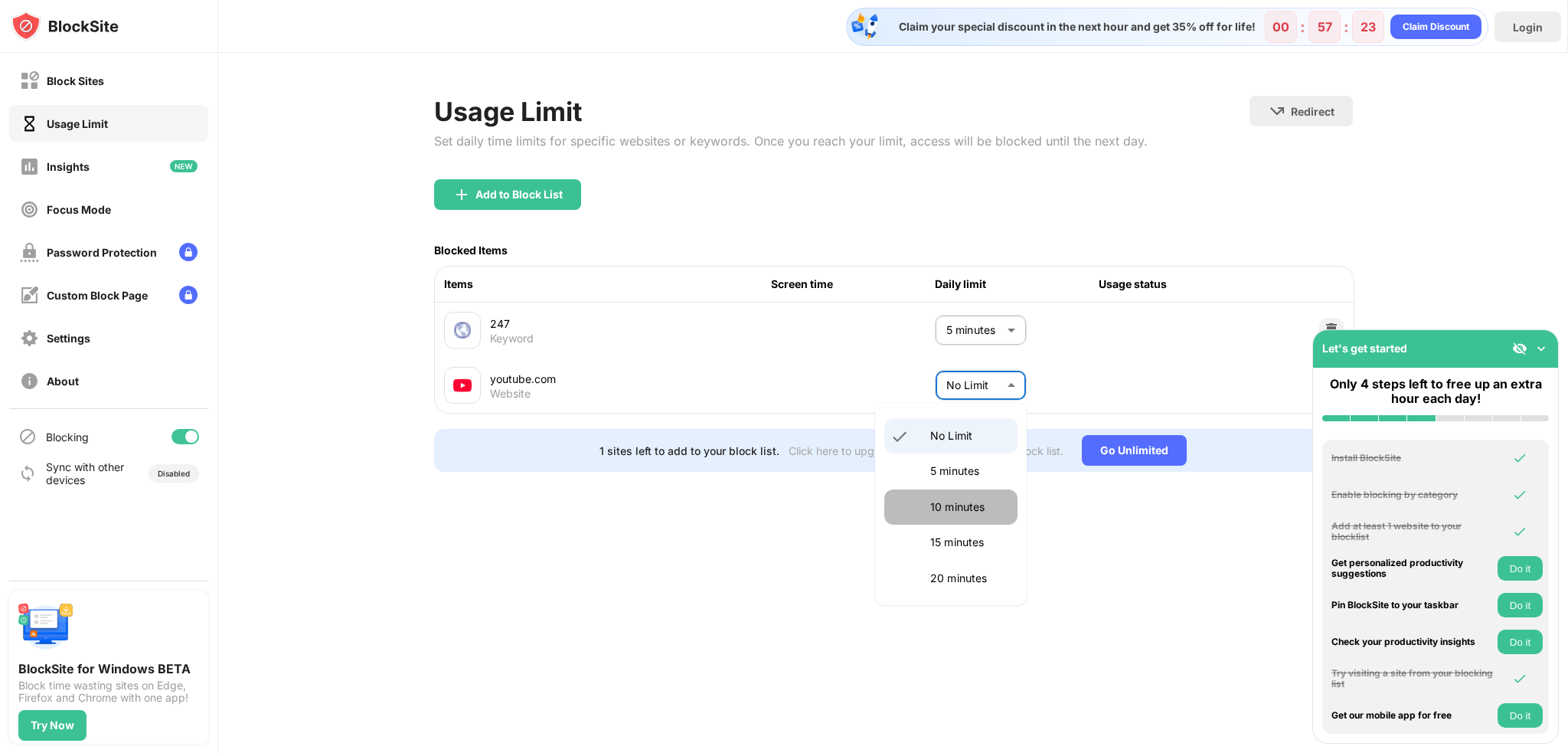 click on "10 minutes" at bounding box center (969, 507) 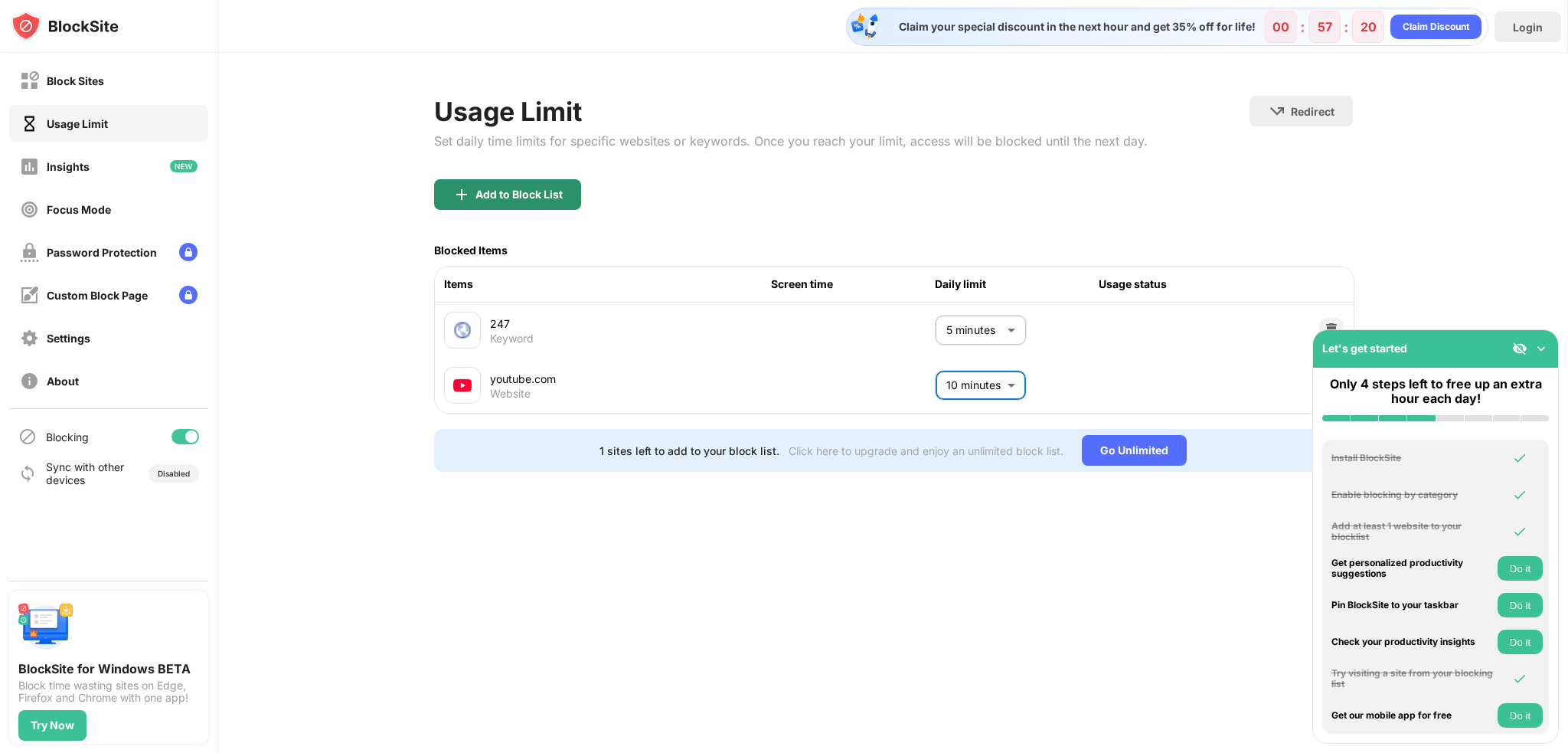 click on "Add to Block List" at bounding box center (519, 195) 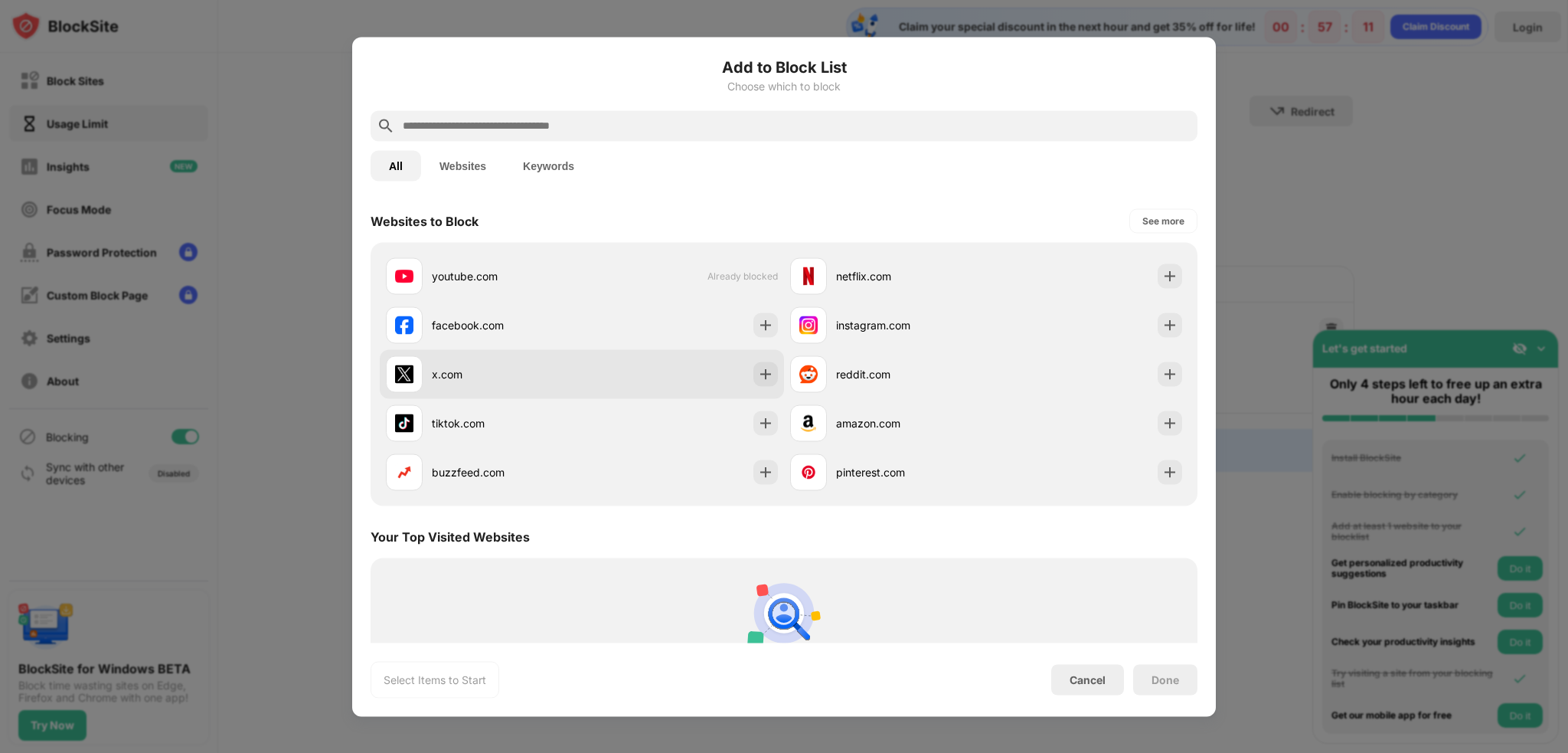 click on "x.com" at bounding box center (507, 374) 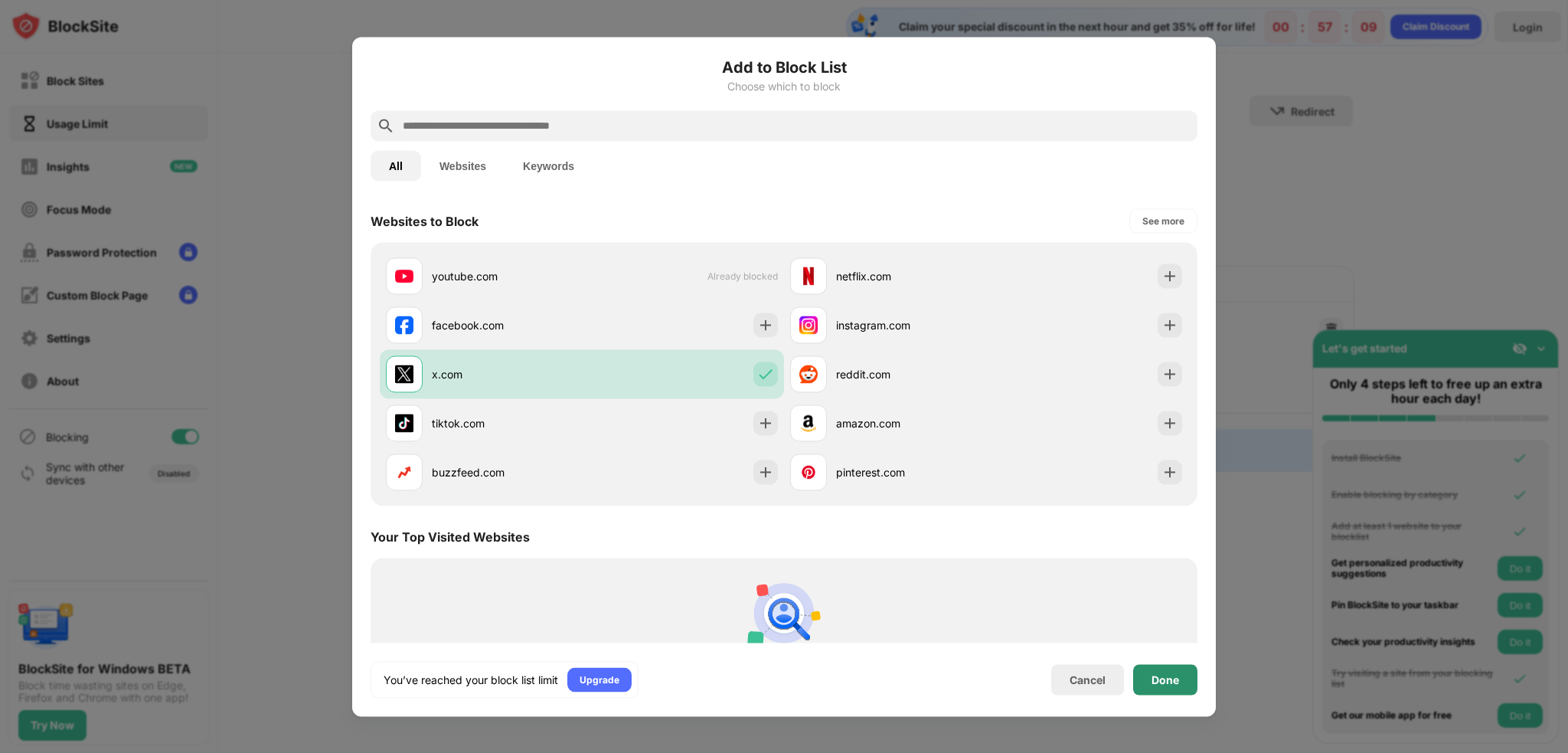 click on "Done" at bounding box center [1165, 679] 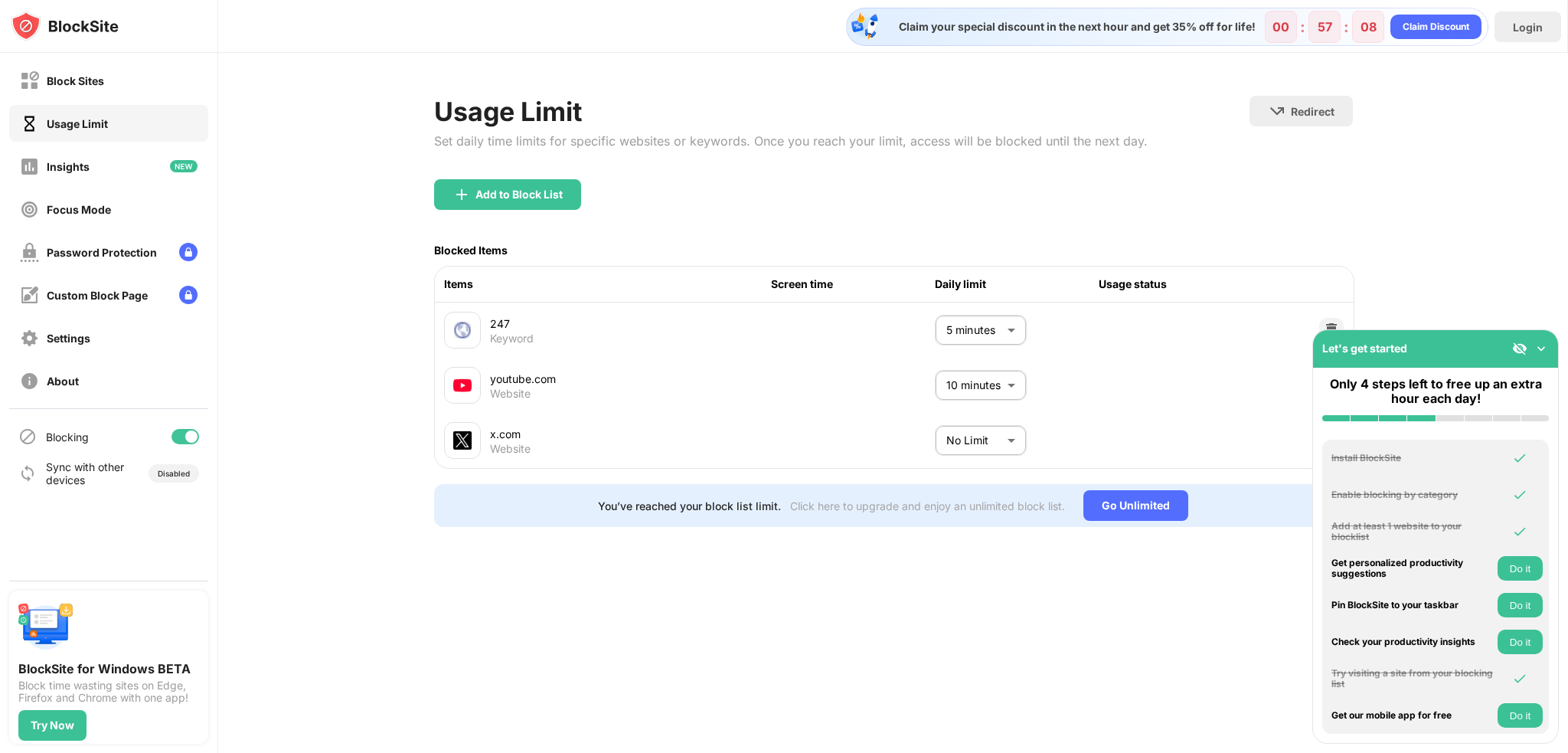 click on "Block Sites Usage Limit Insights Focus Mode Password Protection Custom Block Page Settings About Blocking Sync with other devices Disabled BlockSite for Windows BETA Block time wasting sites on Edge, Firefox and Chrome with one app! Try Now Let's get started Only 4 steps left to free up an extra hour each day! Install BlockSite Enable blocking by category Add at least 1 website to your blocklist Get personalized productivity suggestions Do it Pin BlockSite to your taskbar Do it Check your productivity insights Do it Try visiting a site from your blocking list Get our mobile app for free Do it Claim your special discount in the next hour and get [PERCENTAGE]% off for life! [TIME] Claim Discount Login Usage Limit Set daily time limits for specific websites or keywords. Once you reach your limit, access will be blocked until the next day. Redirect Choose a site to be redirected to when blocking is active Add to Block List Blocked Items Items Screen time Daily limit Usage status [NUMBER] Keyword [TIME] * ​ Website **" at bounding box center (784, 376) 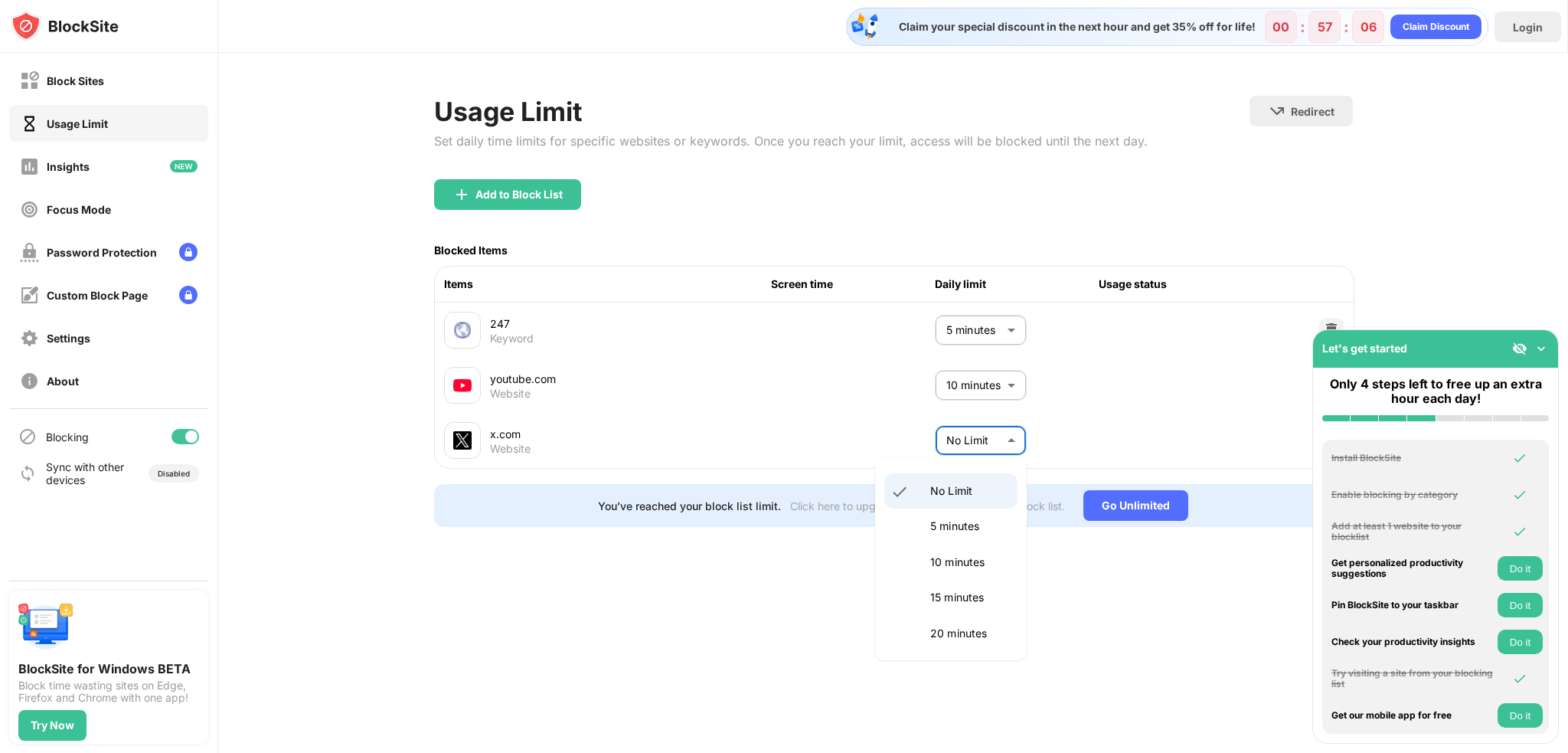 click on "5 minutes" at bounding box center (969, 526) 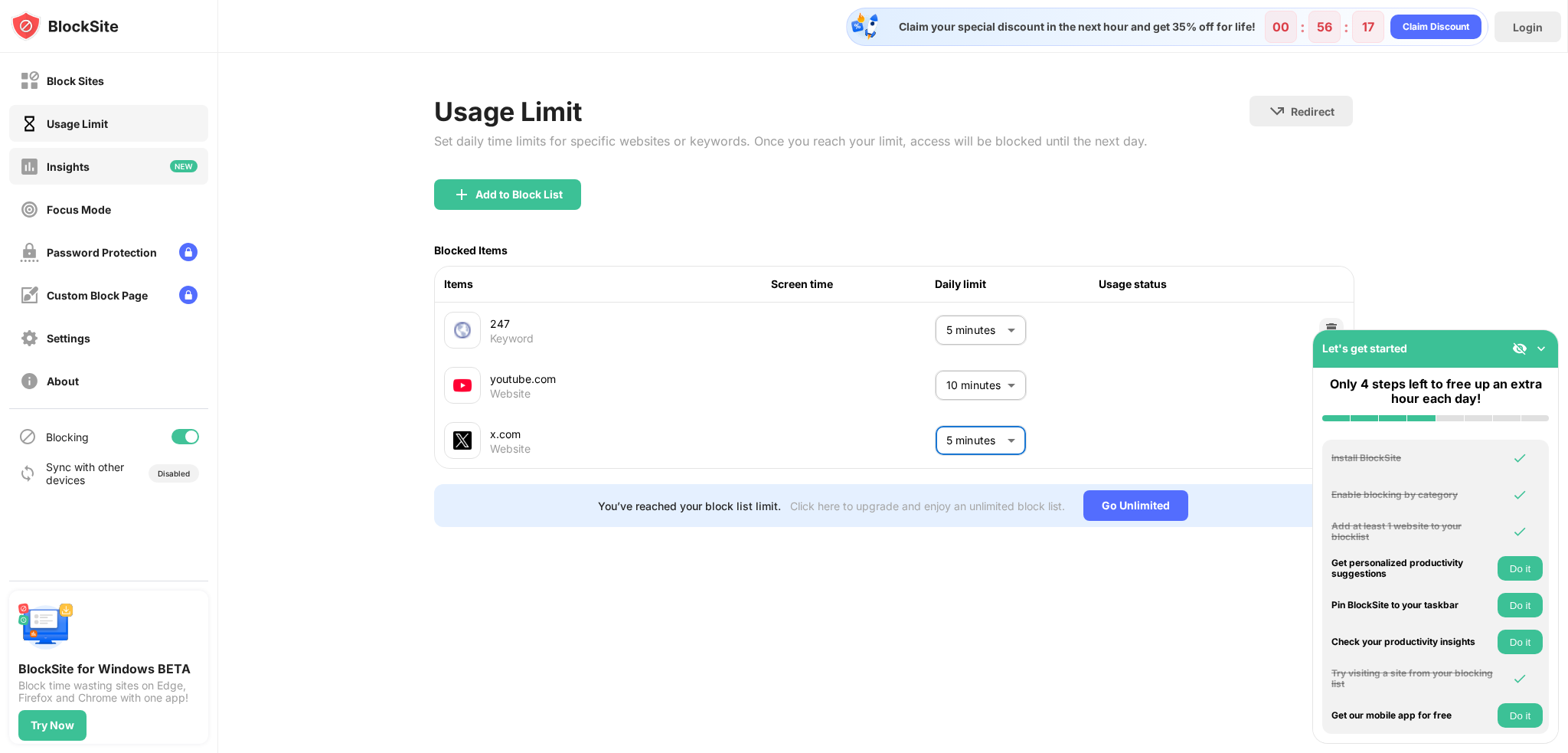 click on "Insights" at bounding box center (54, 166) 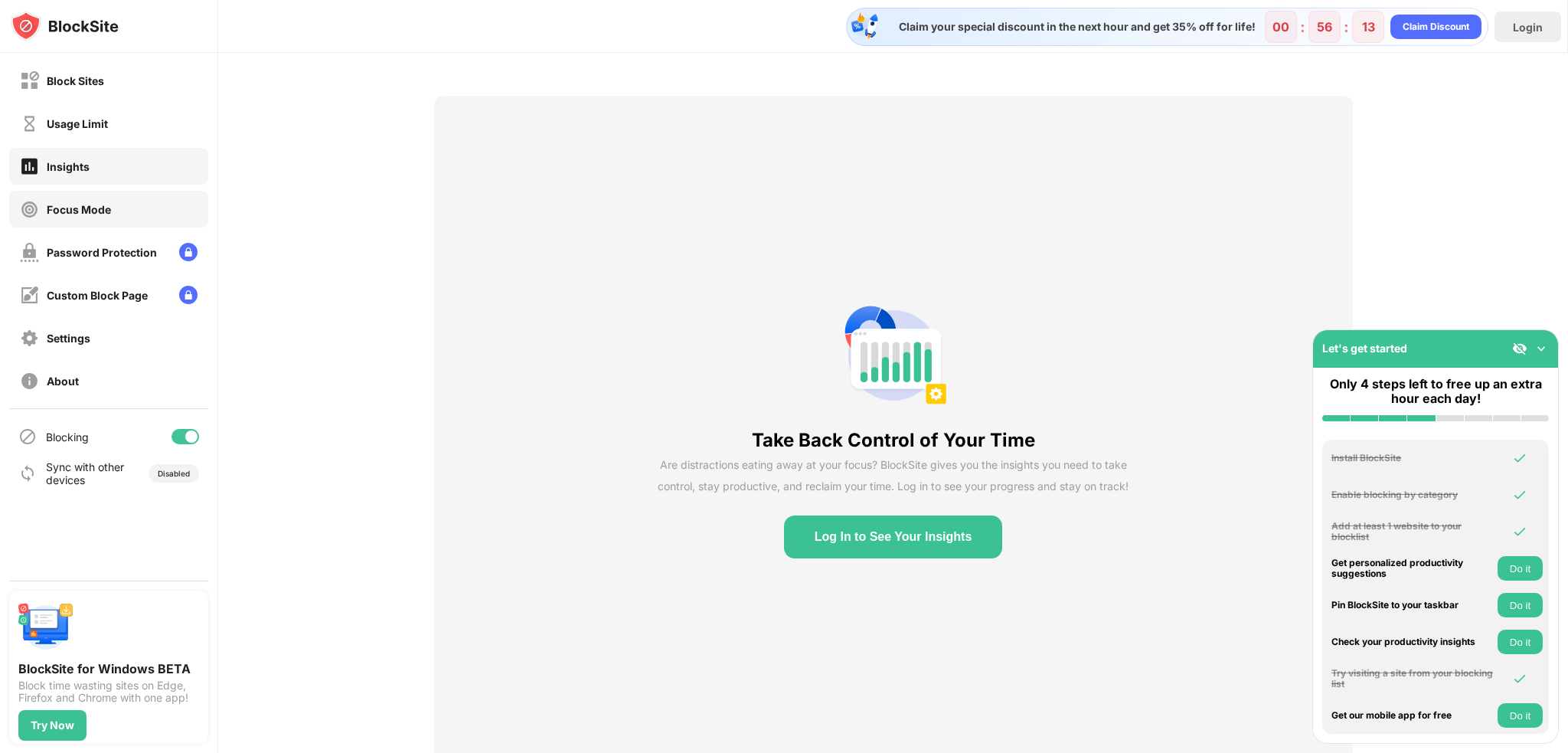 click on "Focus Mode" at bounding box center [79, 209] 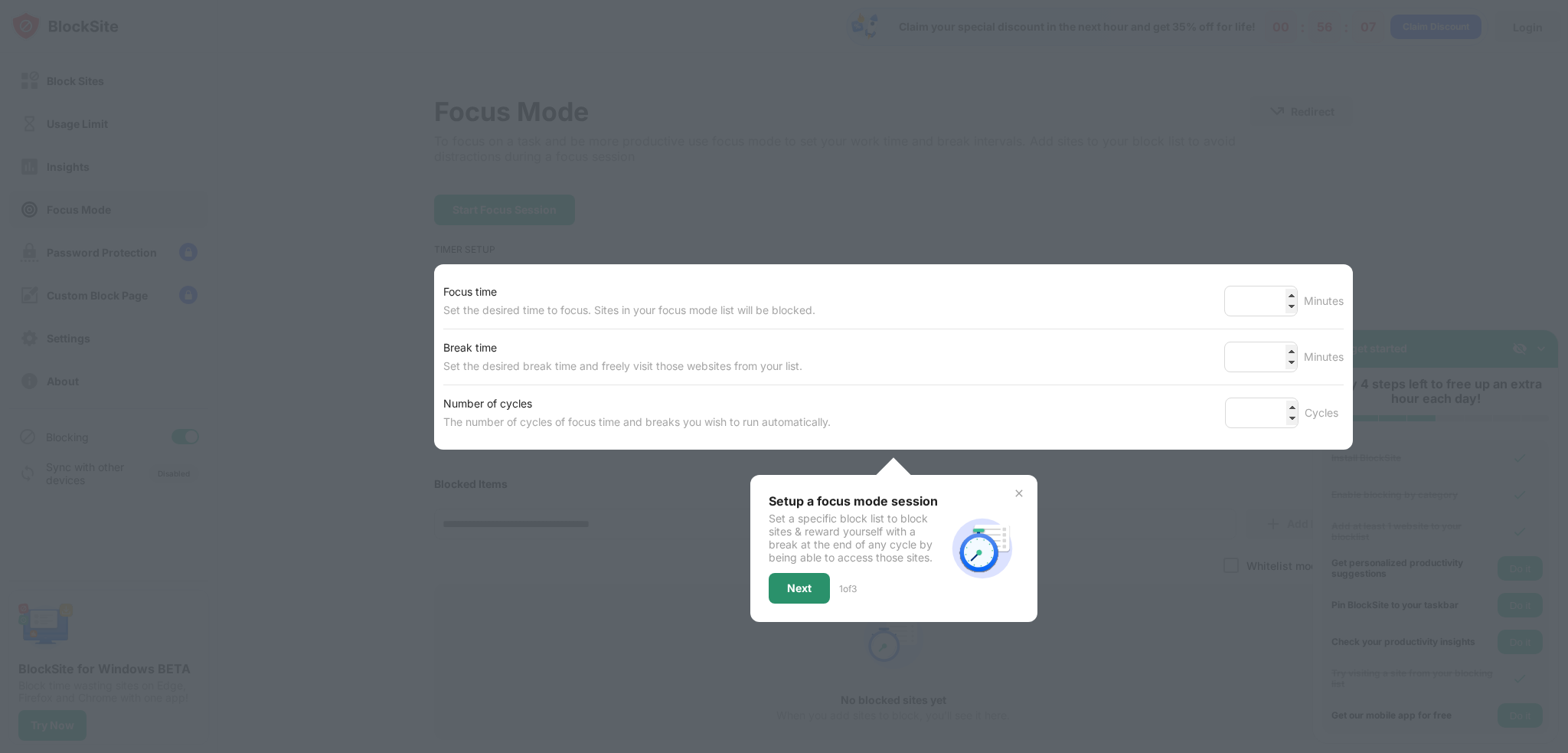click on "Next" at bounding box center [799, 588] 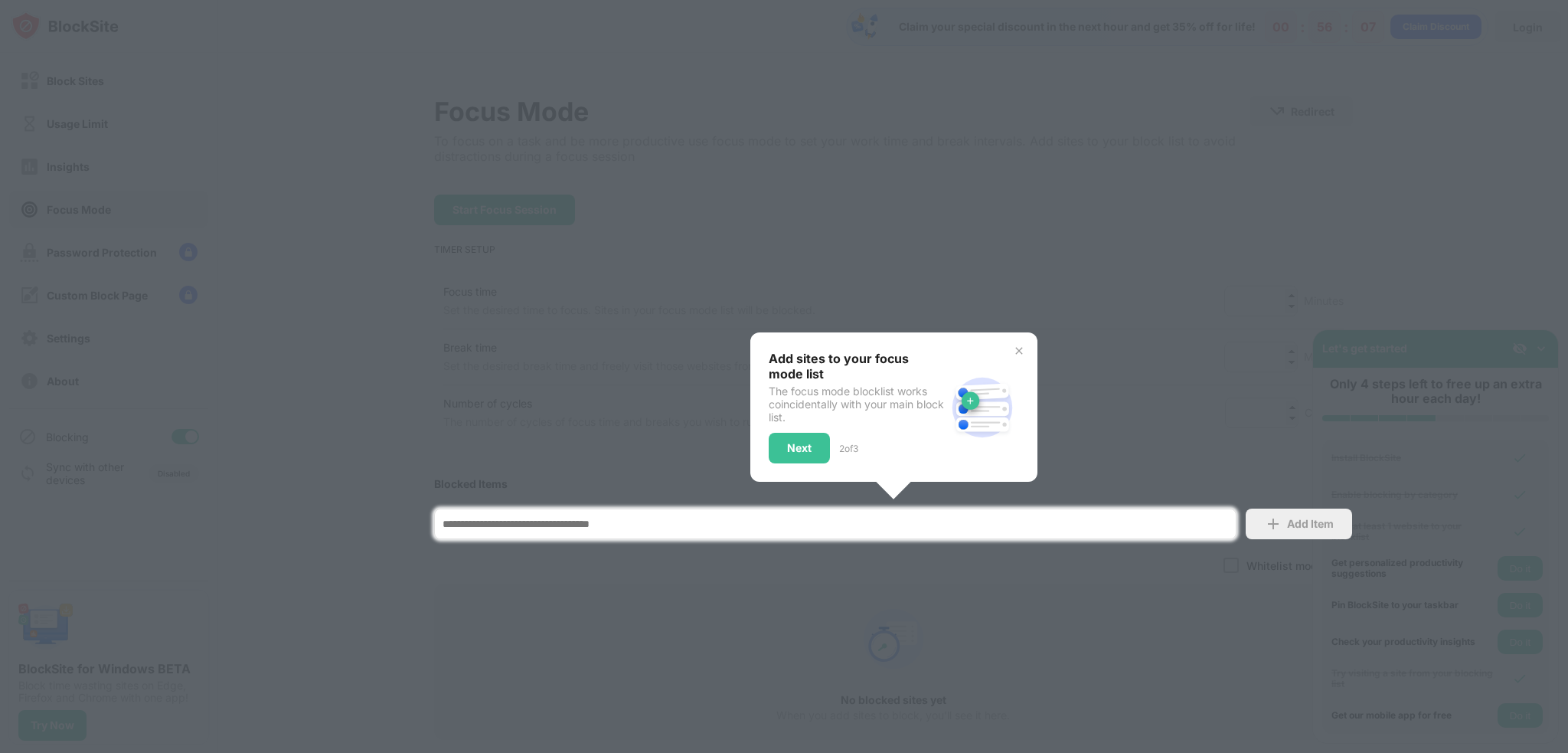 scroll, scrollTop: 116, scrollLeft: 0, axis: vertical 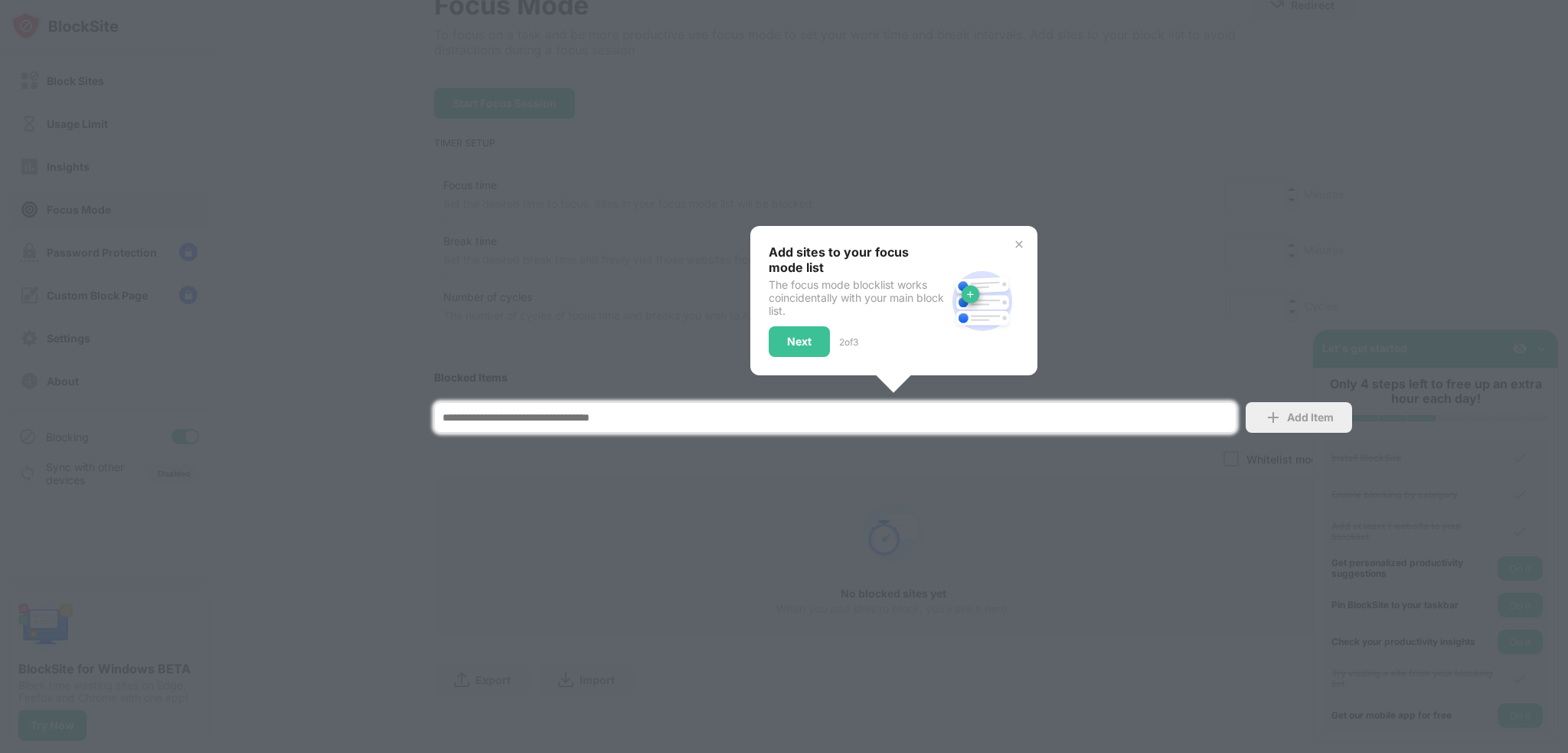 click at bounding box center (835, 417) 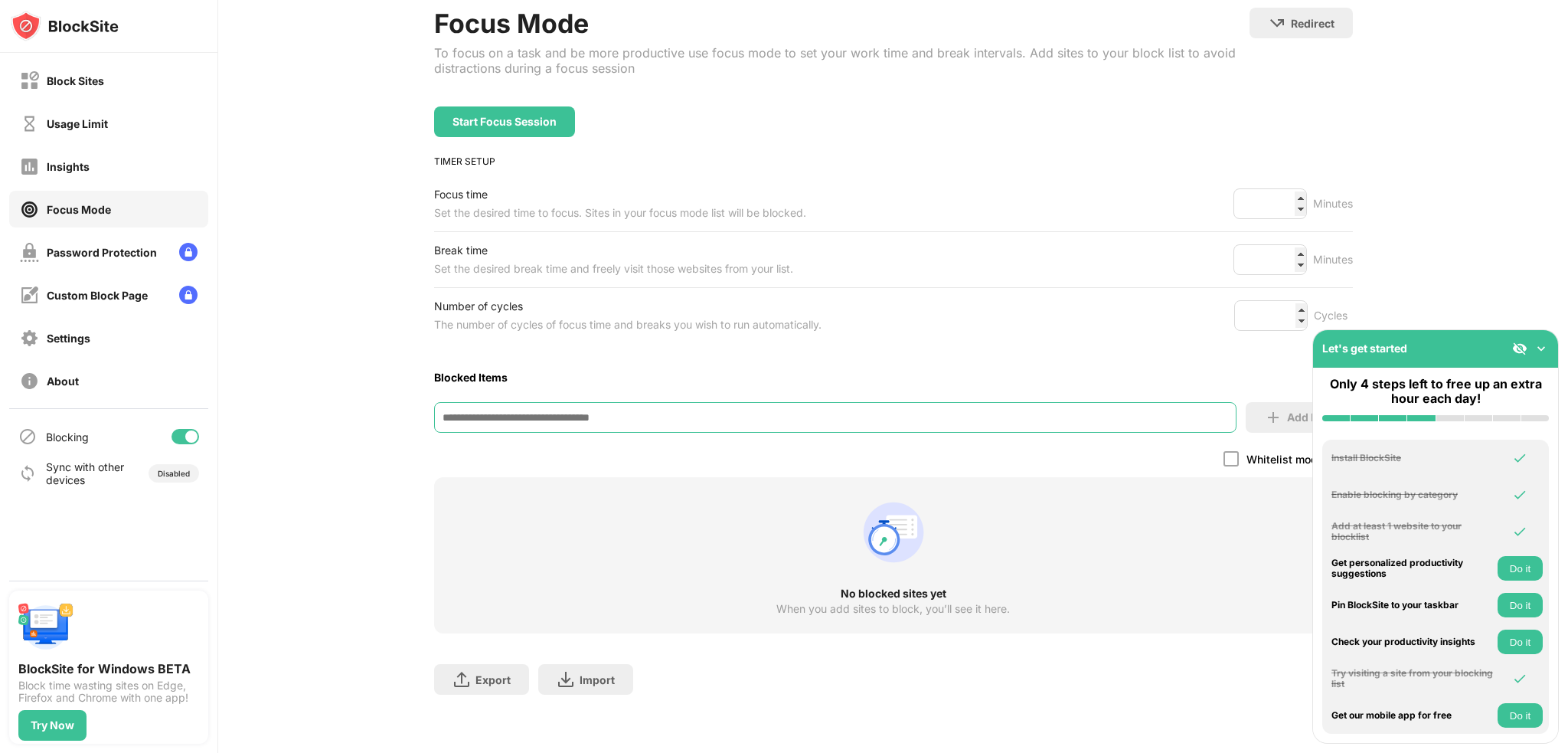click at bounding box center [1541, 349] 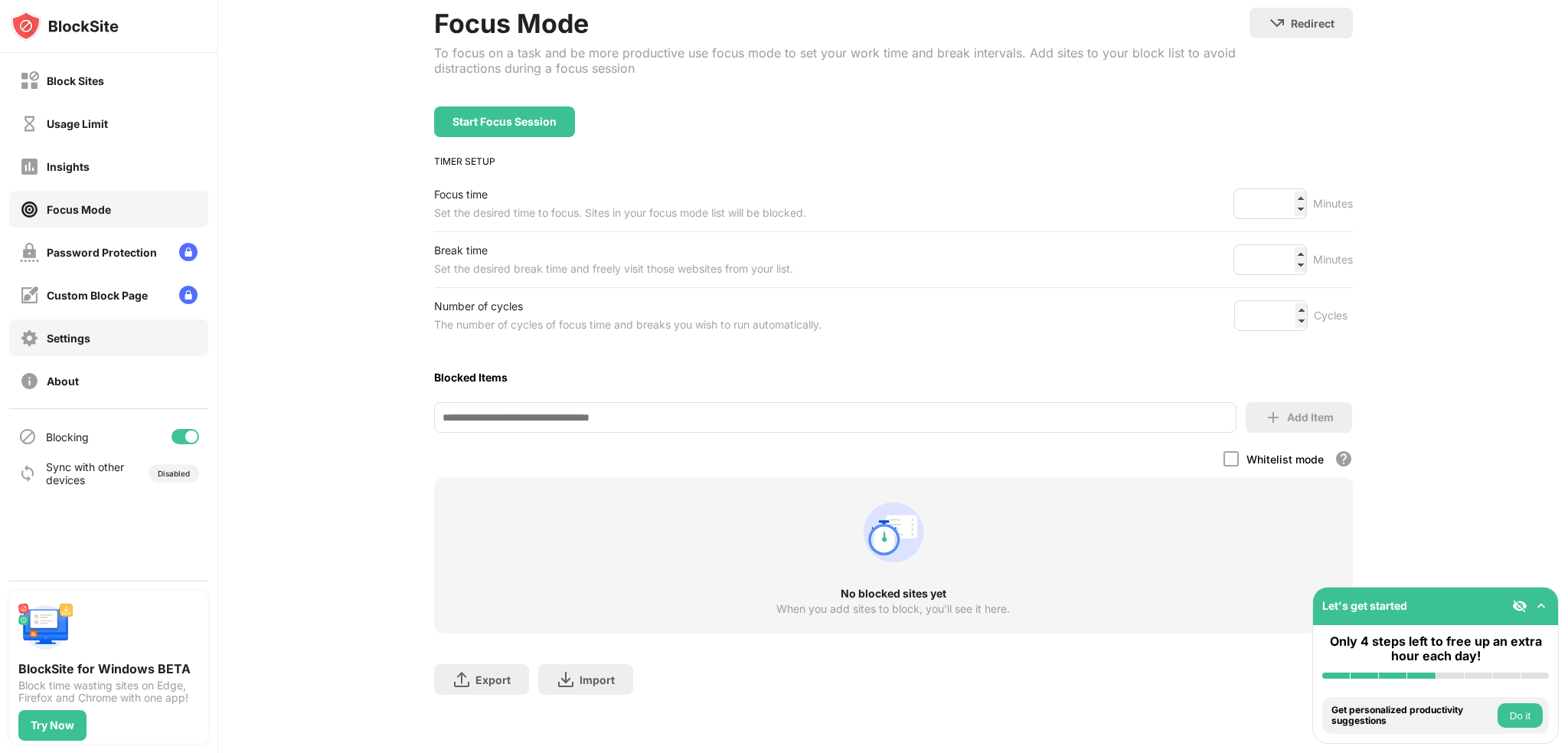click on "Settings" at bounding box center (109, 338) 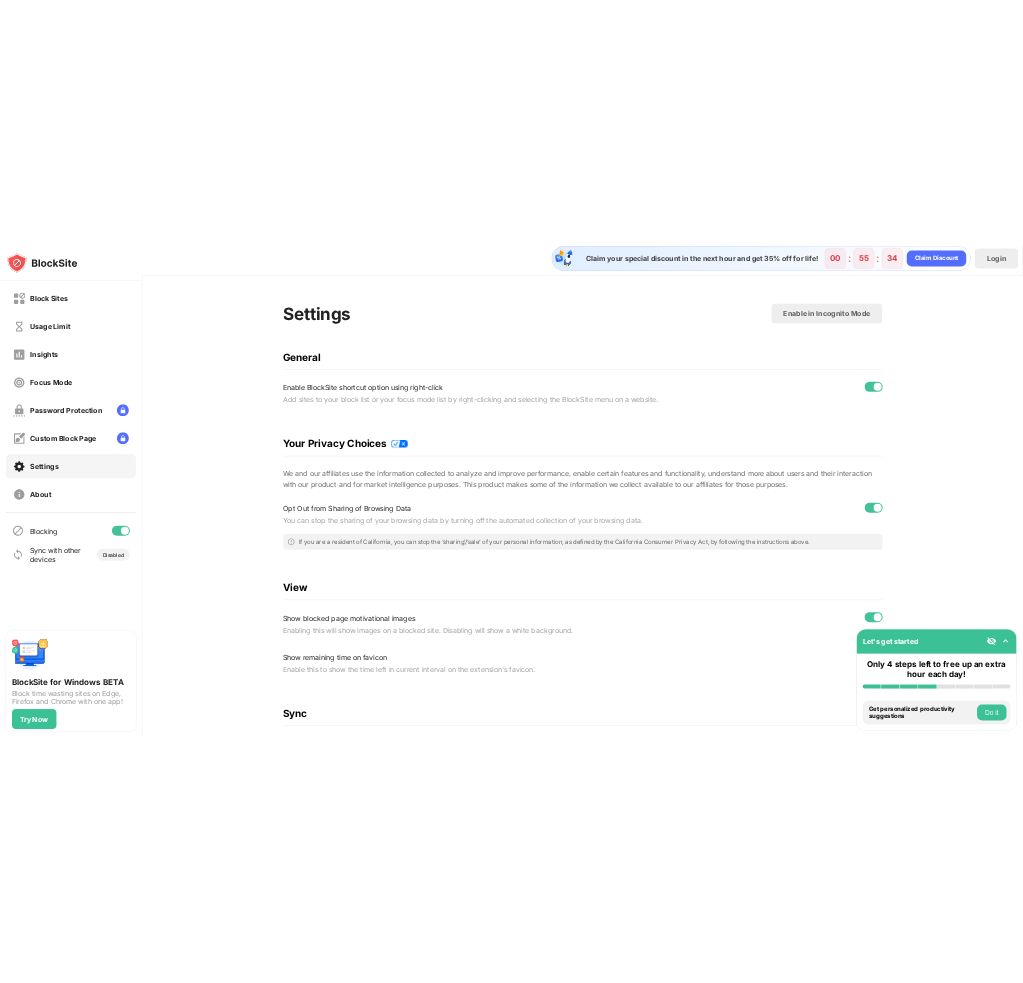 scroll, scrollTop: 0, scrollLeft: 0, axis: both 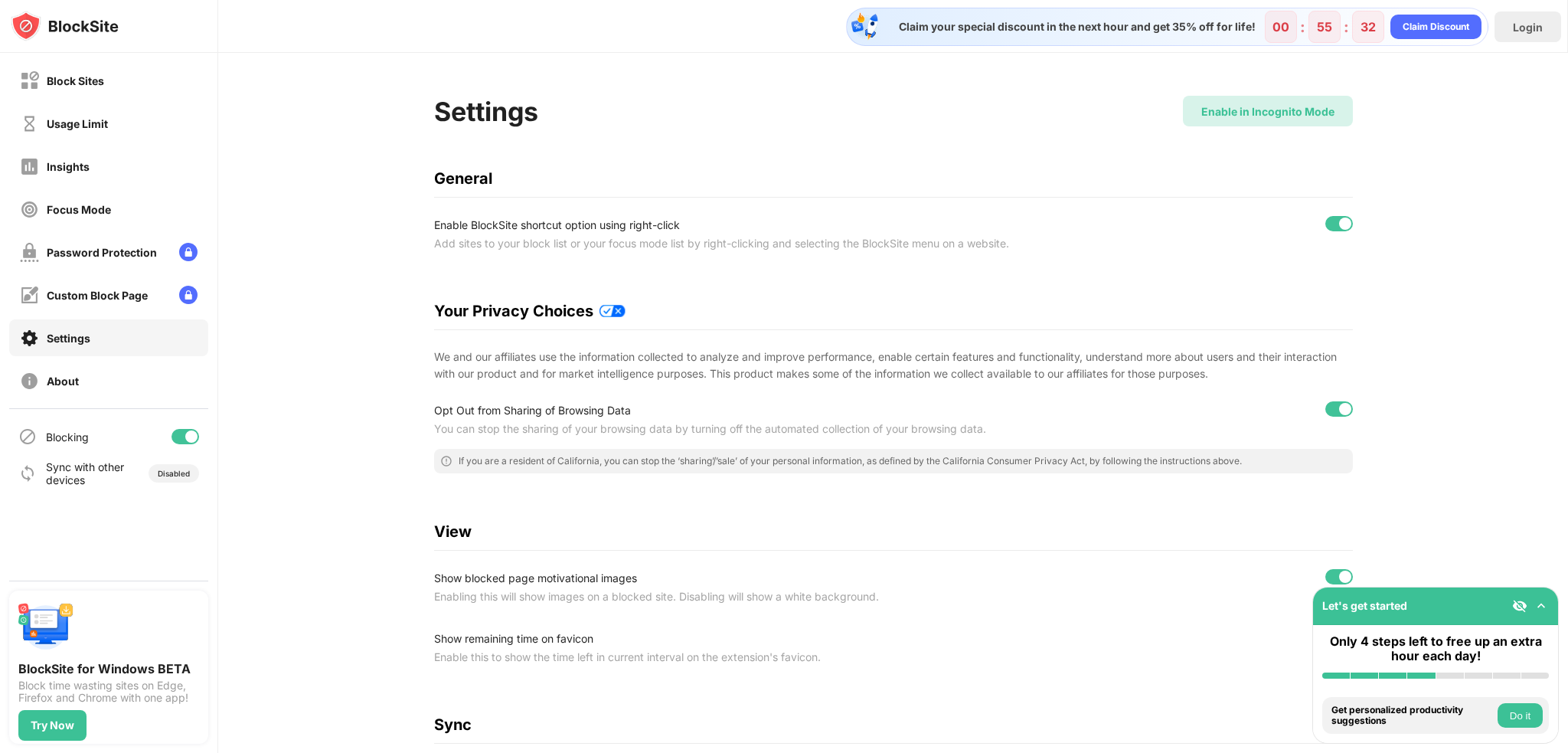 click on "Enable in Incognito Mode" at bounding box center [1268, 111] 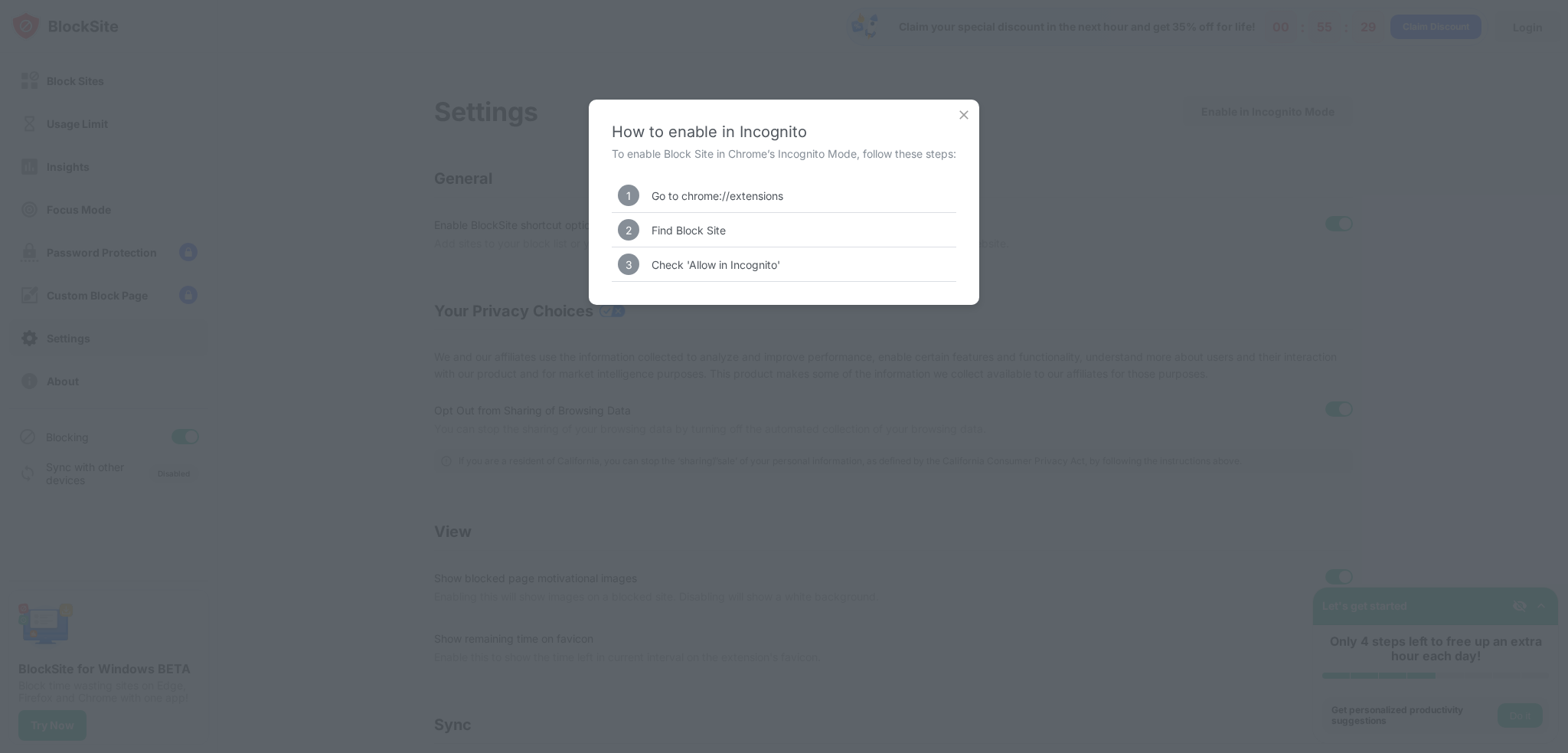 drag, startPoint x: 723, startPoint y: 195, endPoint x: 764, endPoint y: 208, distance: 43.01163 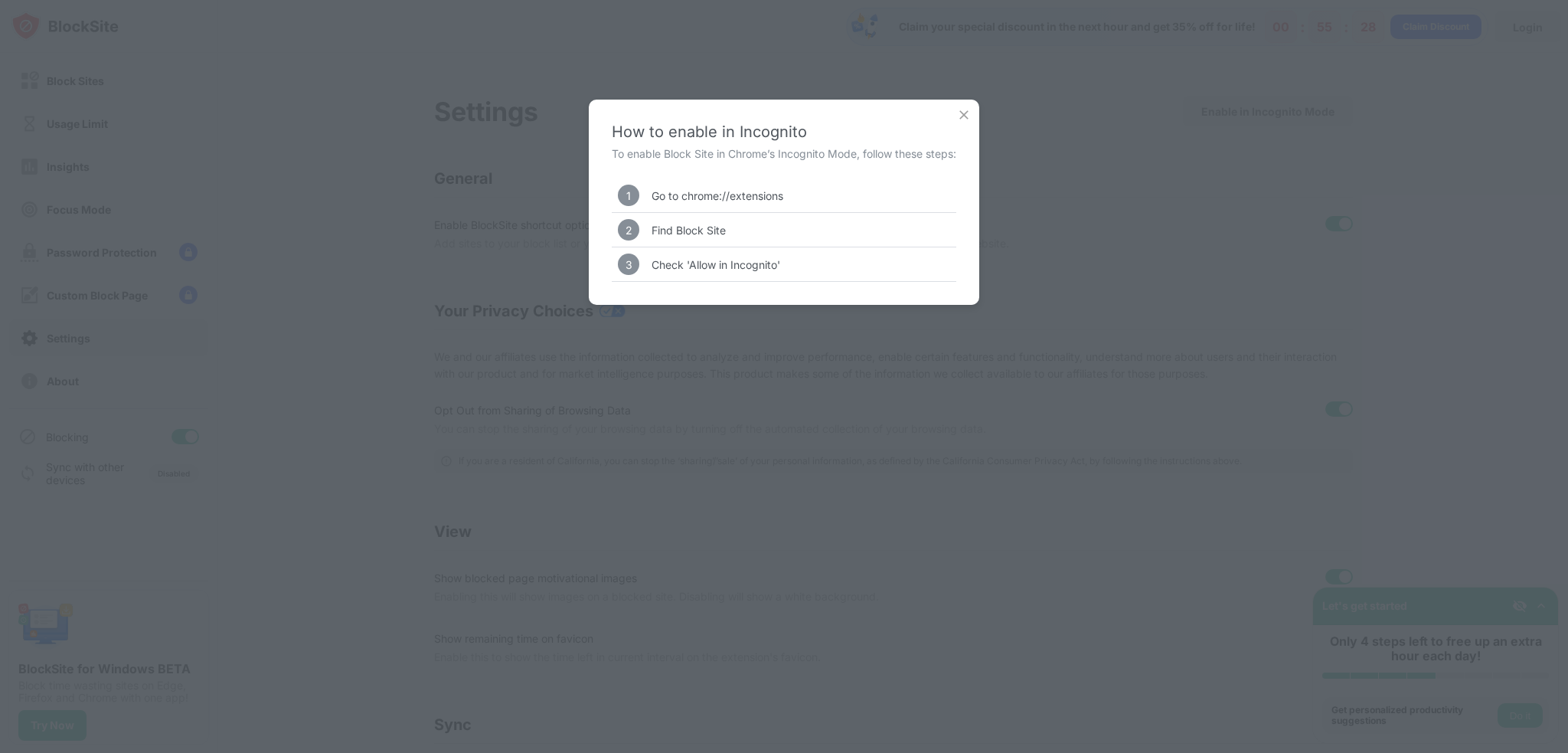 drag, startPoint x: 683, startPoint y: 195, endPoint x: 815, endPoint y: 198, distance: 132.03409 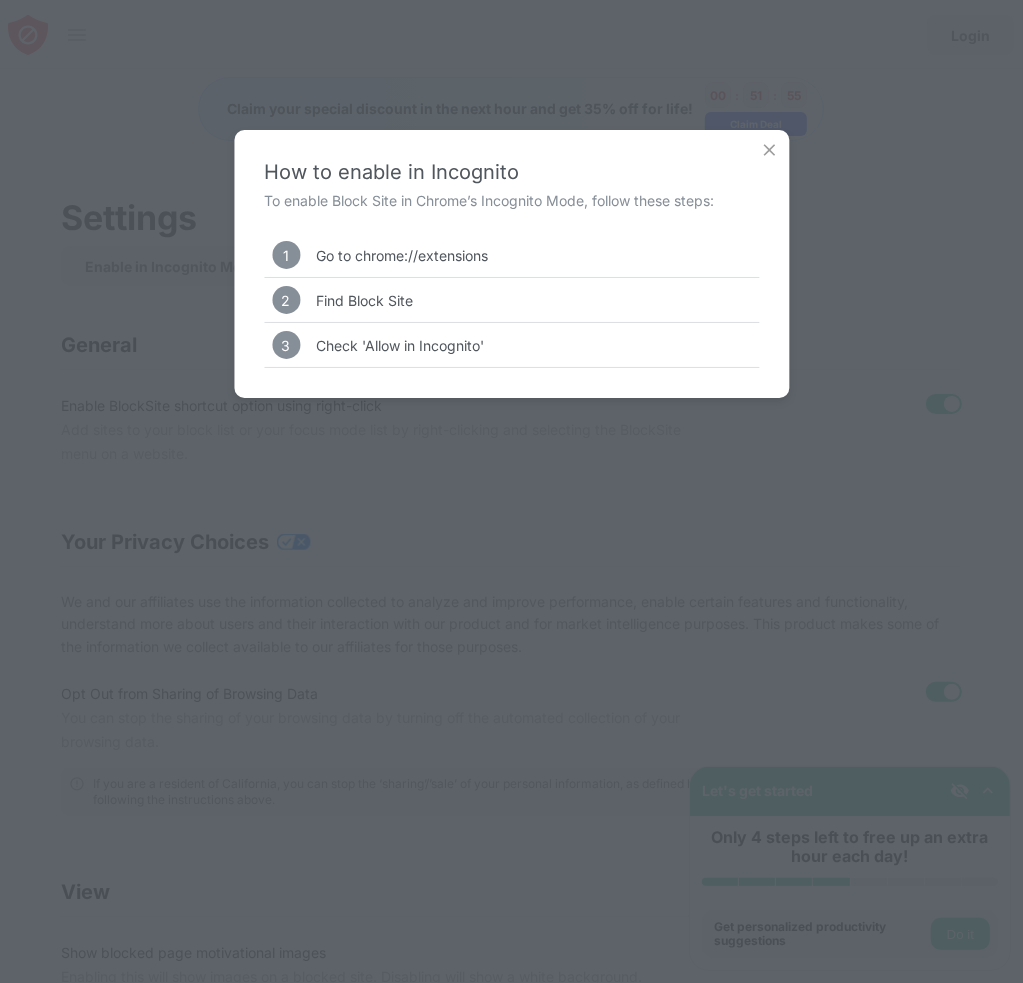 click at bounding box center [769, 150] 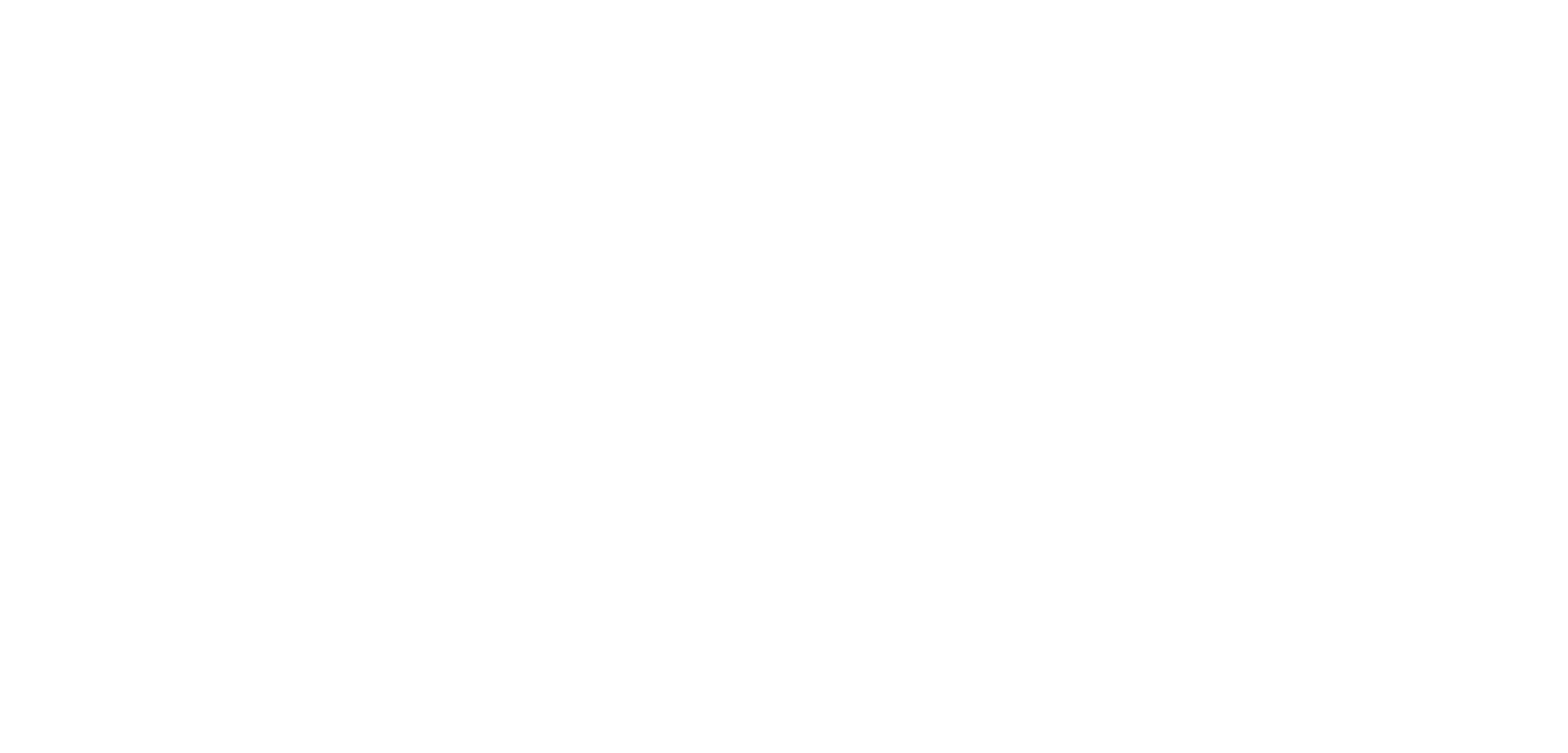 scroll, scrollTop: 0, scrollLeft: 0, axis: both 